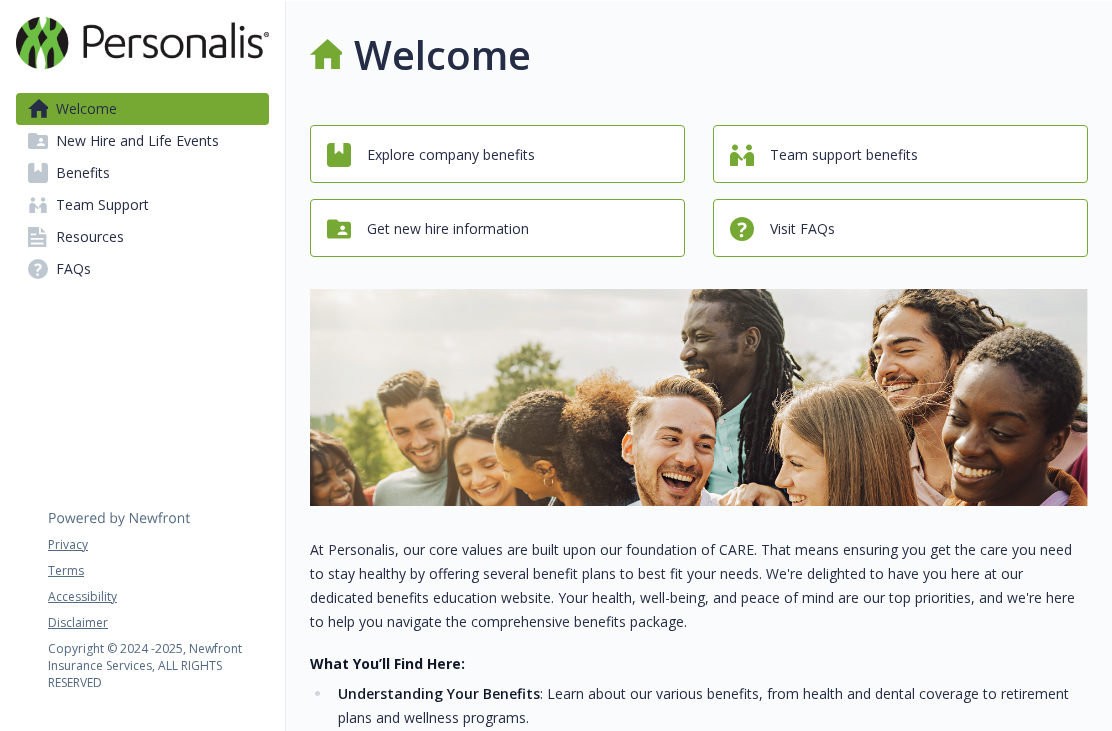 scroll, scrollTop: 0, scrollLeft: 0, axis: both 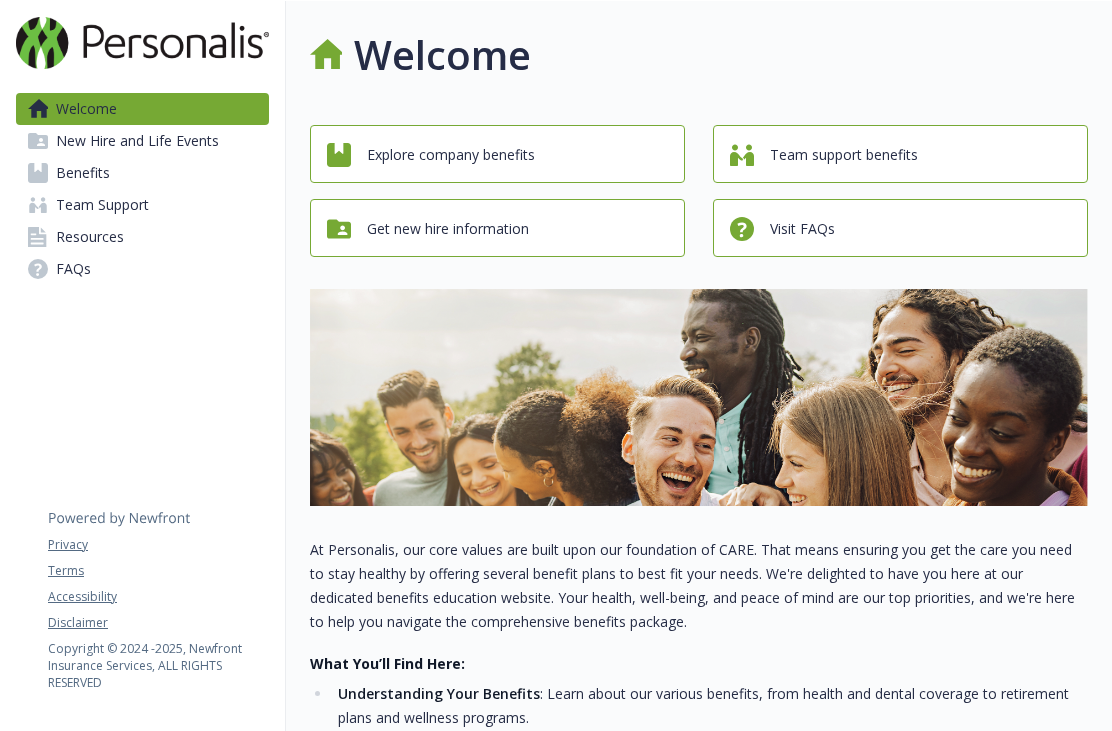 click on "New Hire and Life Events" at bounding box center (137, 141) 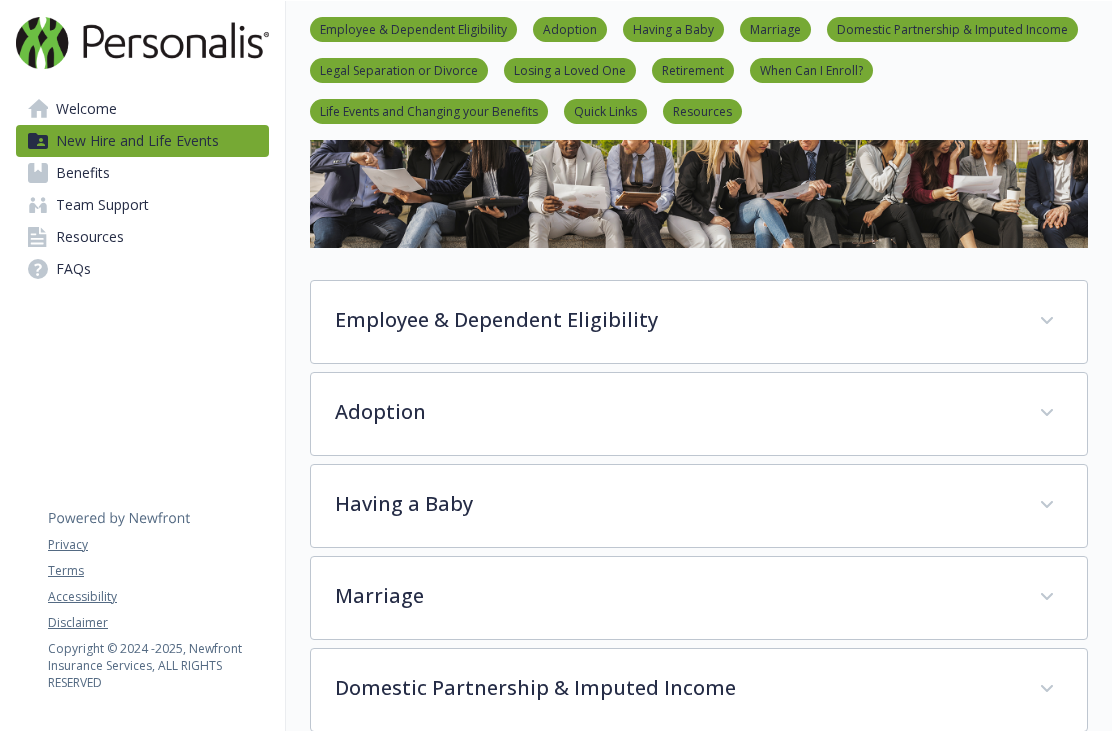 scroll, scrollTop: 176, scrollLeft: 0, axis: vertical 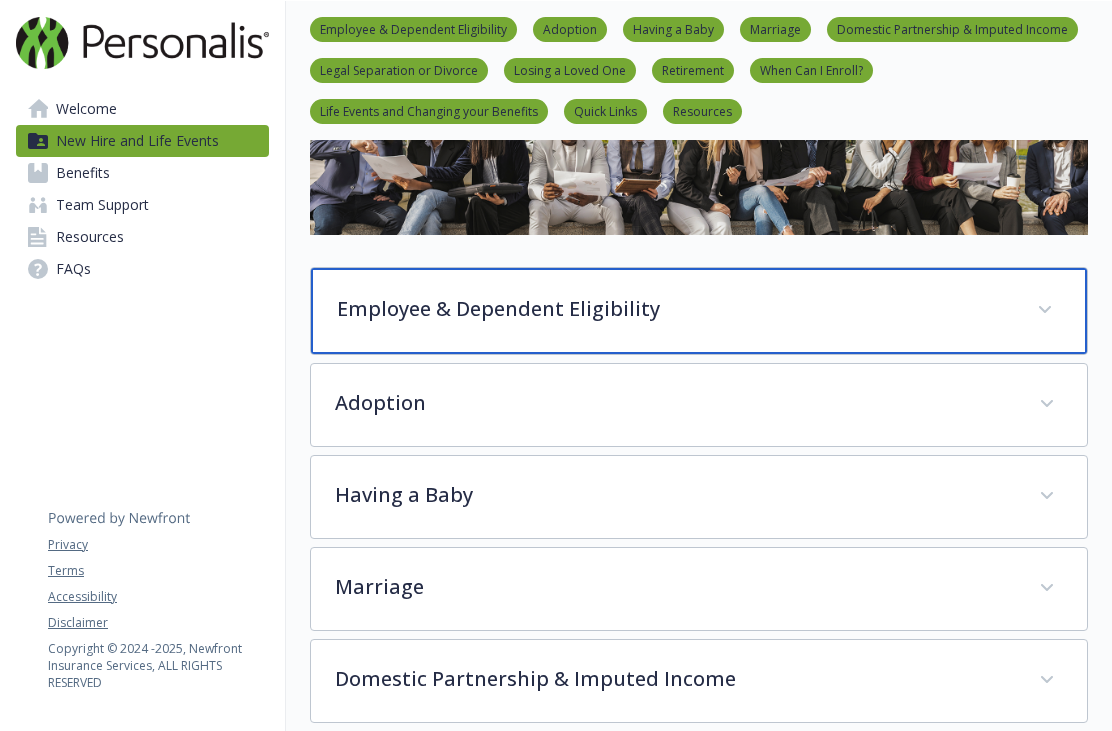 click on "Employee & Dependent Eligibility" at bounding box center (699, 311) 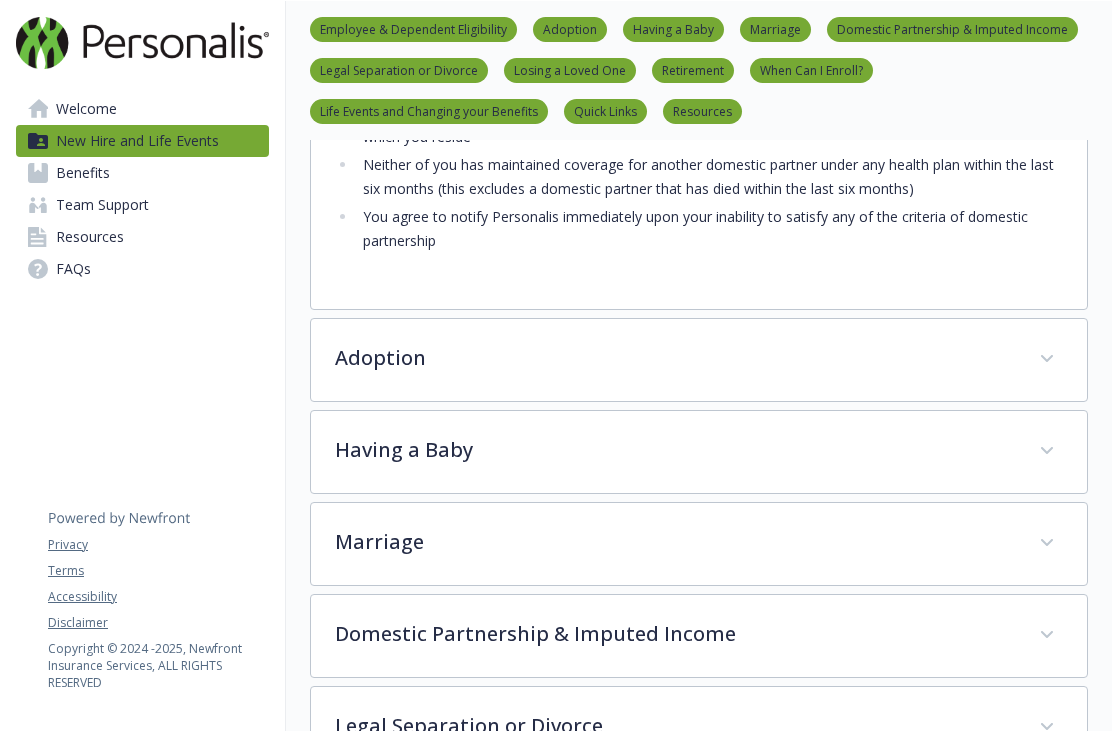 scroll, scrollTop: 1456, scrollLeft: 0, axis: vertical 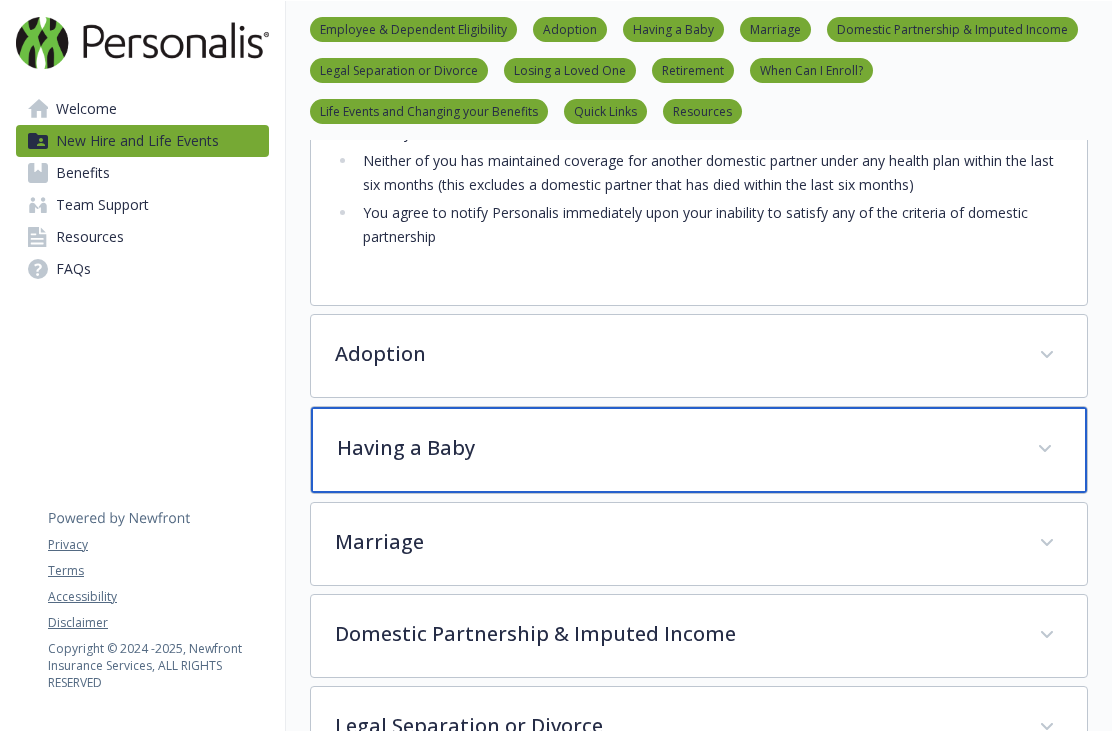 click on "Having a Baby" at bounding box center (699, 450) 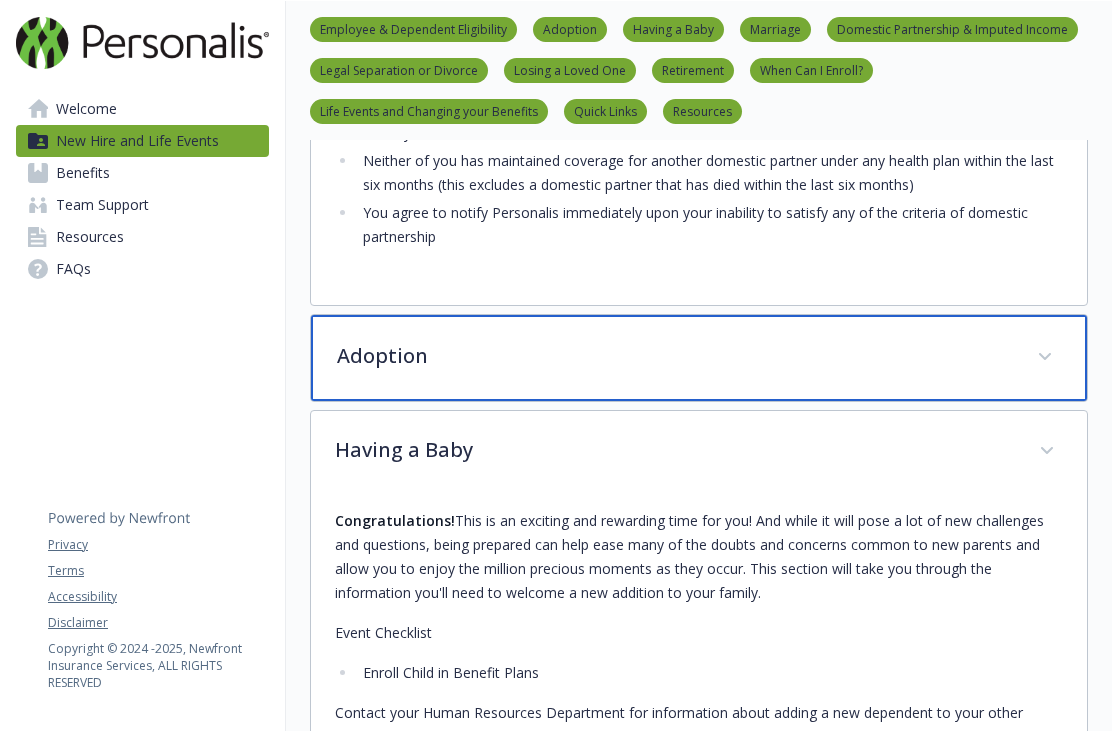 click on "Adoption" at bounding box center (675, 356) 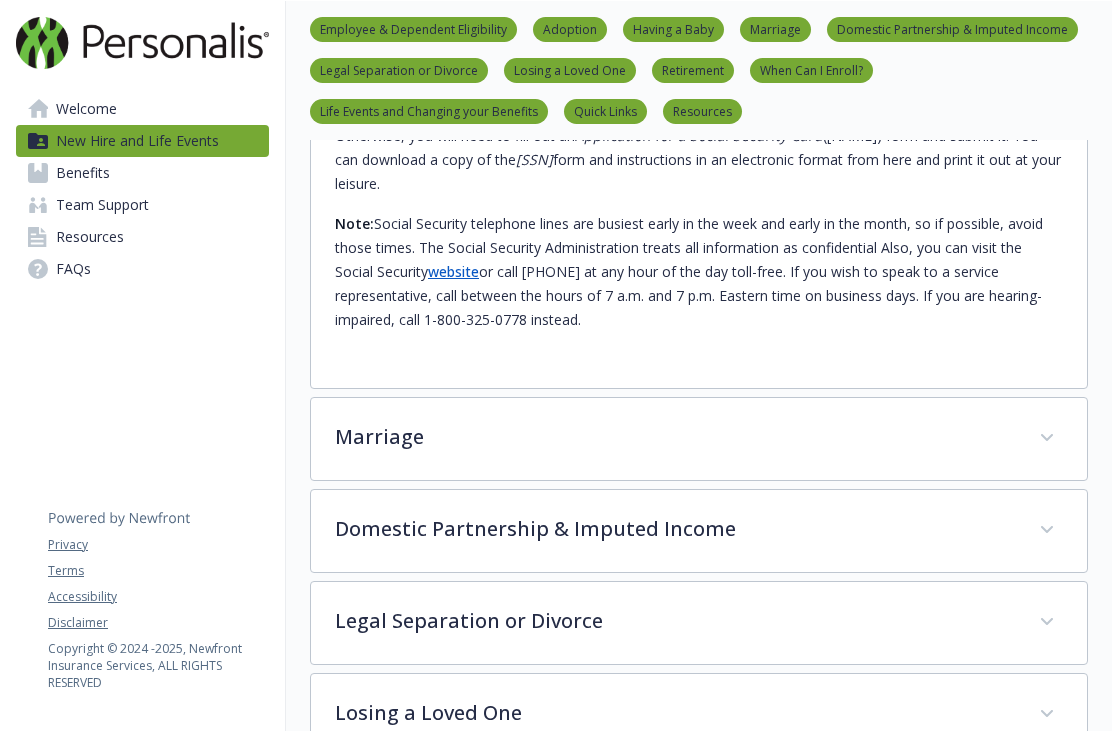 scroll, scrollTop: 3686, scrollLeft: 0, axis: vertical 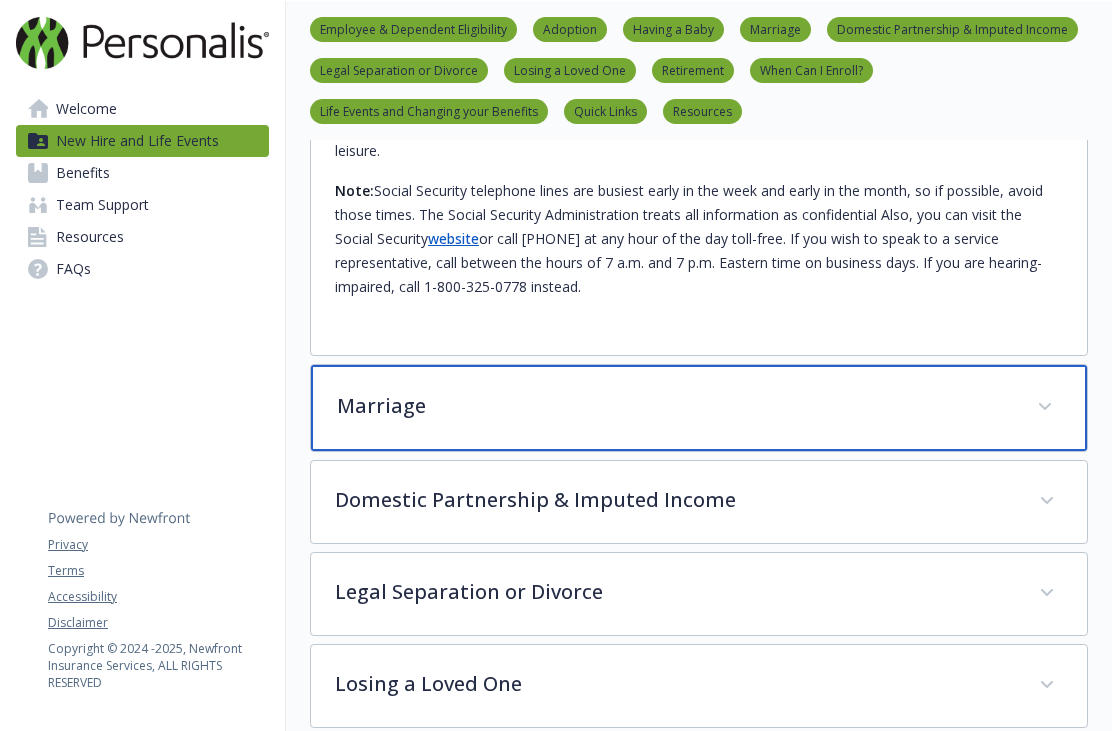 click on "Marriage" at bounding box center [675, 406] 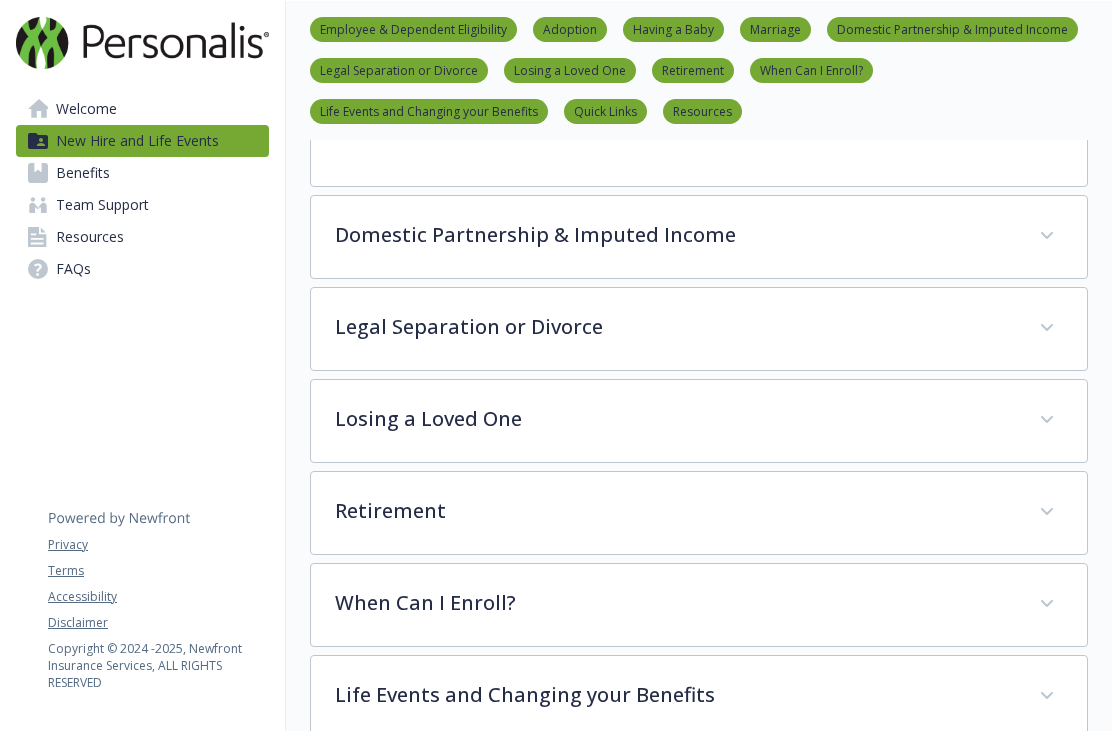 scroll, scrollTop: 5082, scrollLeft: 0, axis: vertical 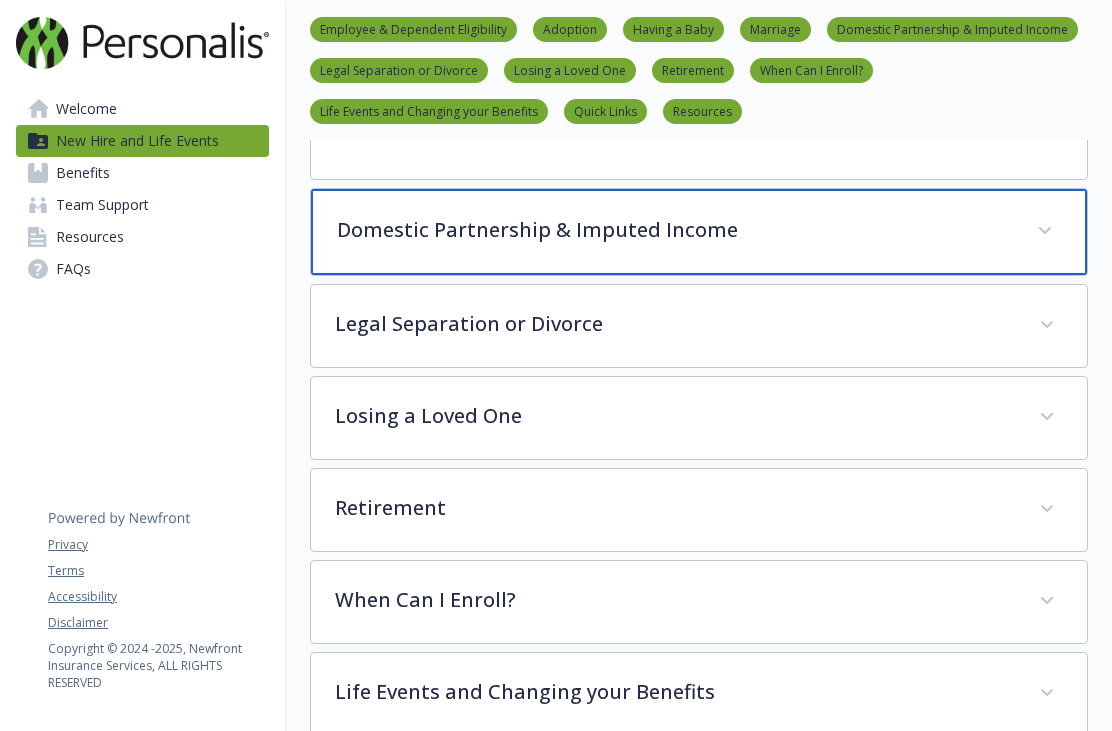 click on "Domestic Partnership & Imputed Income" at bounding box center [675, 230] 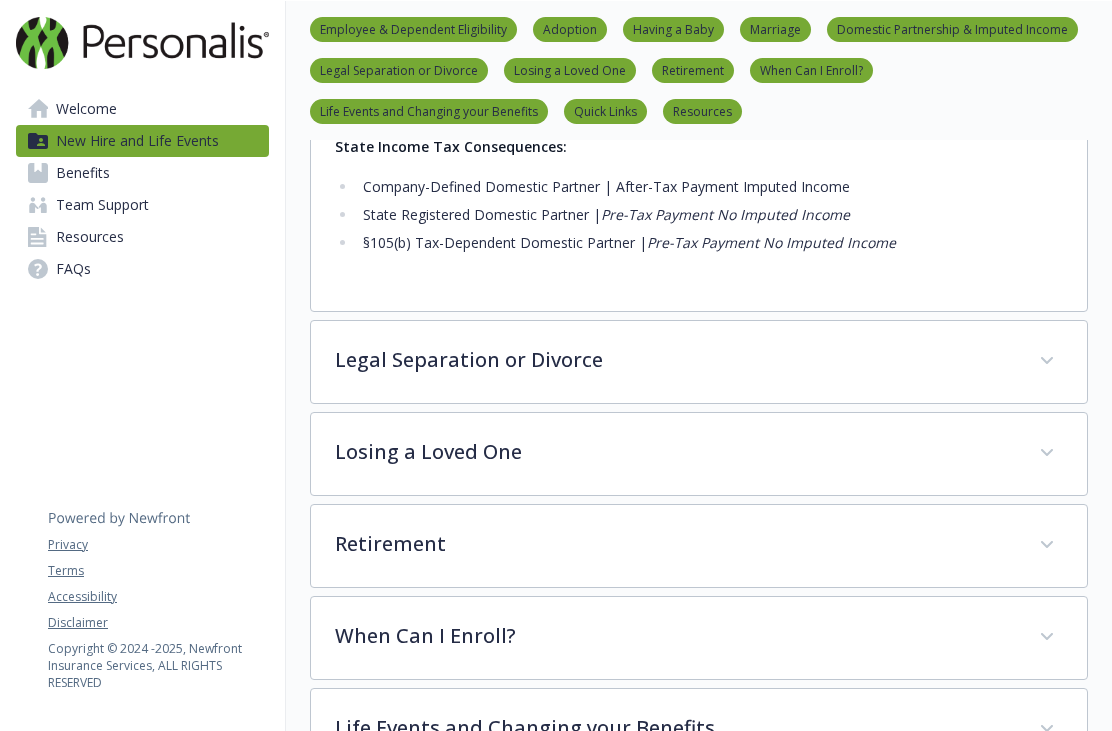 scroll, scrollTop: 7212, scrollLeft: 0, axis: vertical 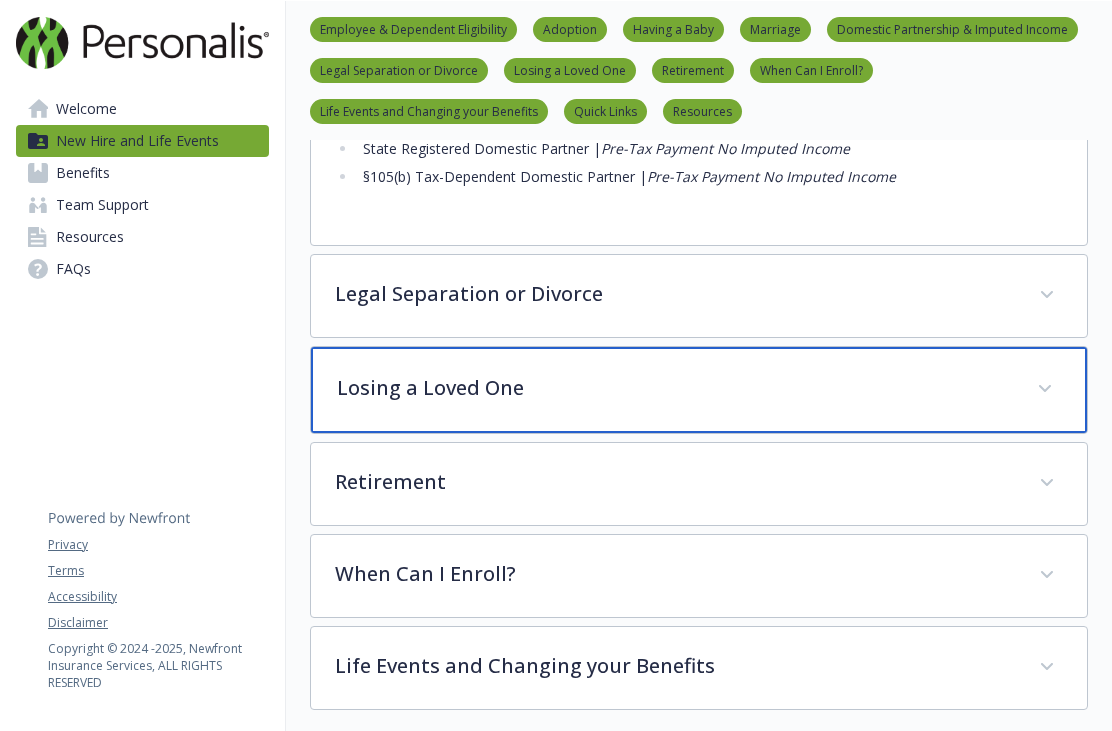 click on "Losing a Loved One" at bounding box center [675, 388] 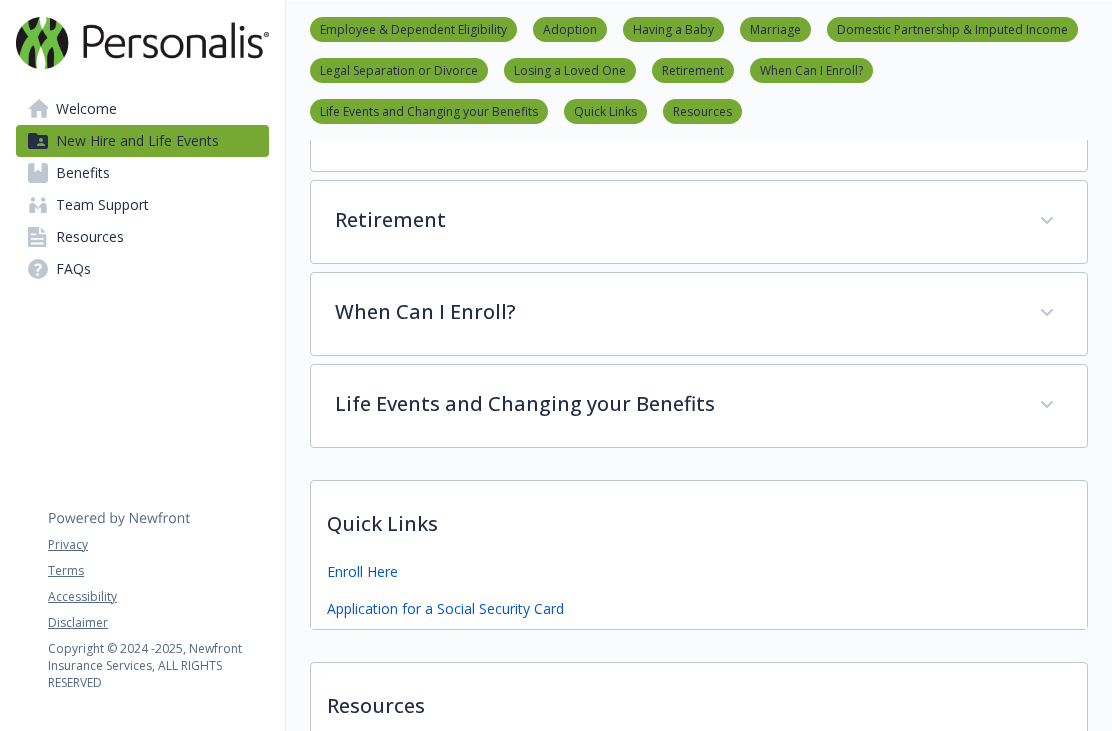 scroll, scrollTop: 9072, scrollLeft: 0, axis: vertical 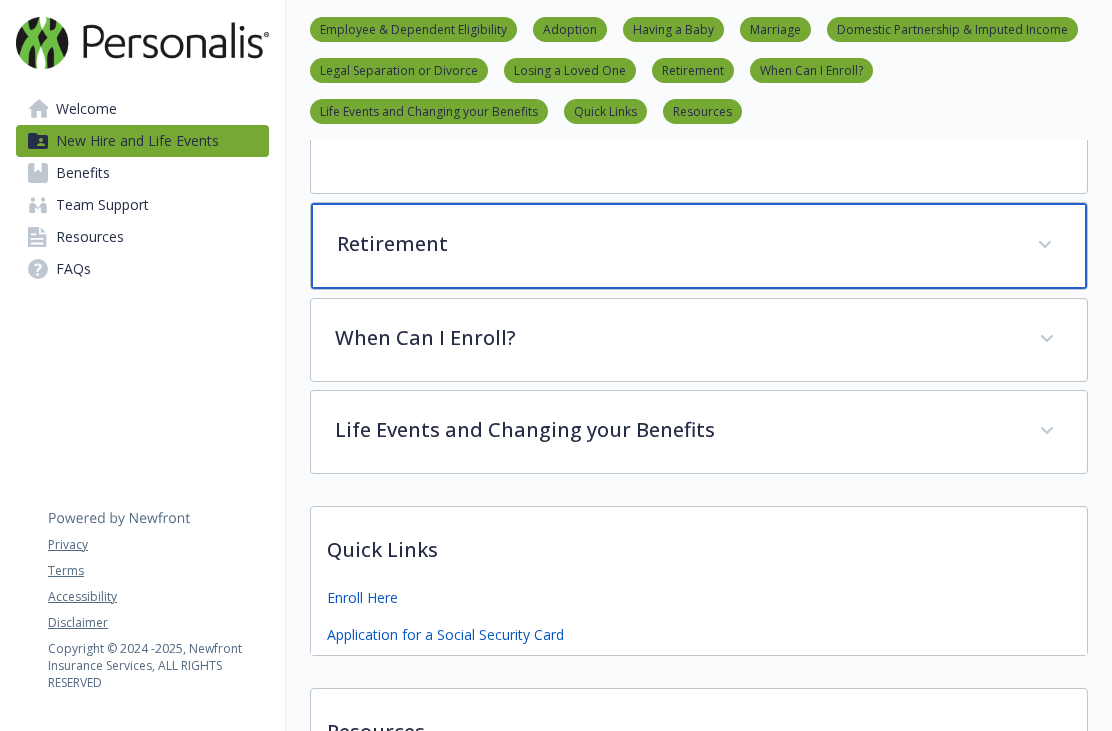 click on "Retirement" at bounding box center [675, 244] 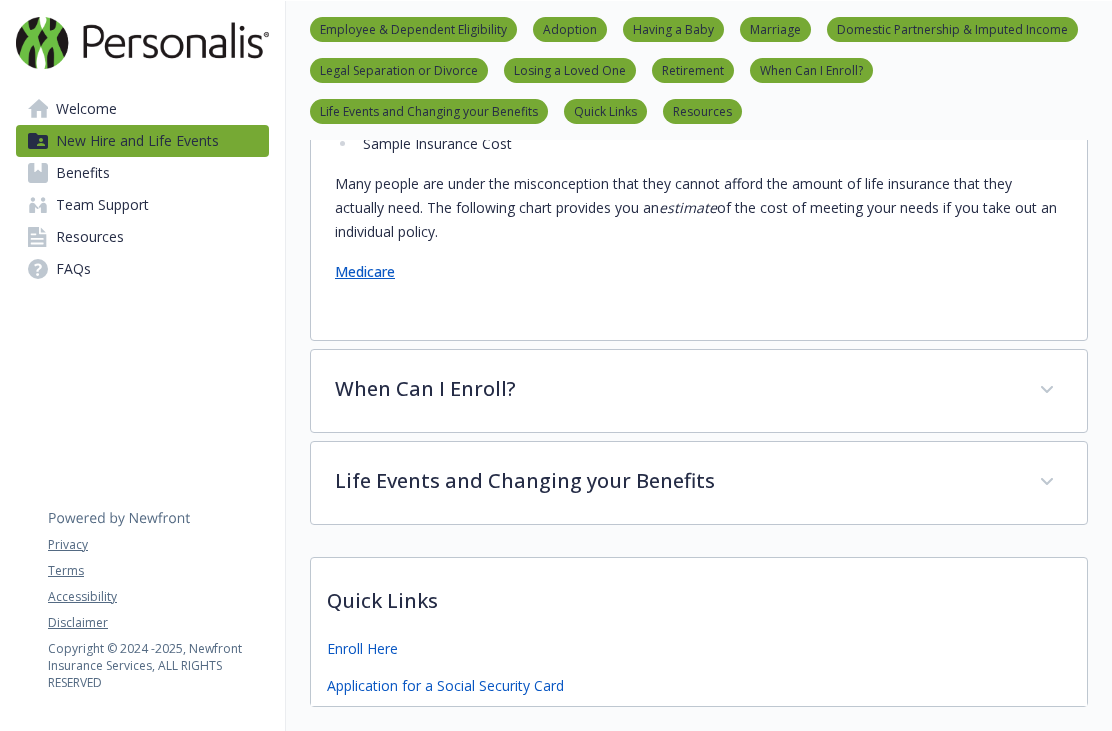 scroll, scrollTop: 9838, scrollLeft: 0, axis: vertical 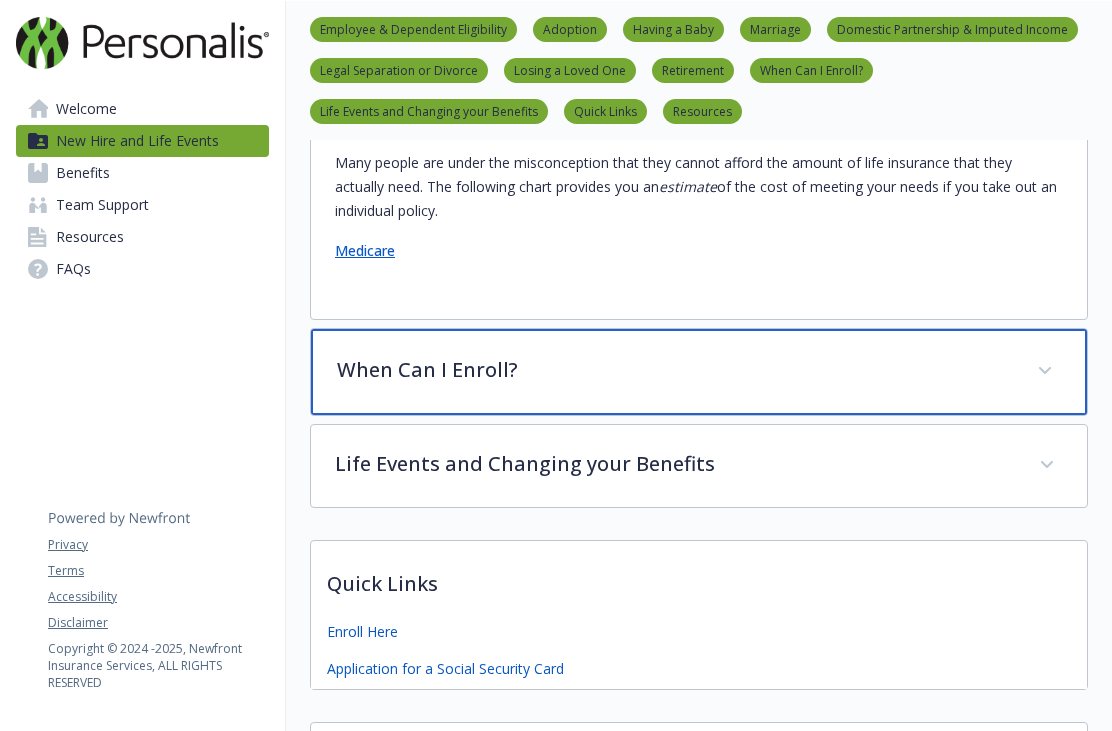 click on "When Can I Enroll?" at bounding box center (699, 372) 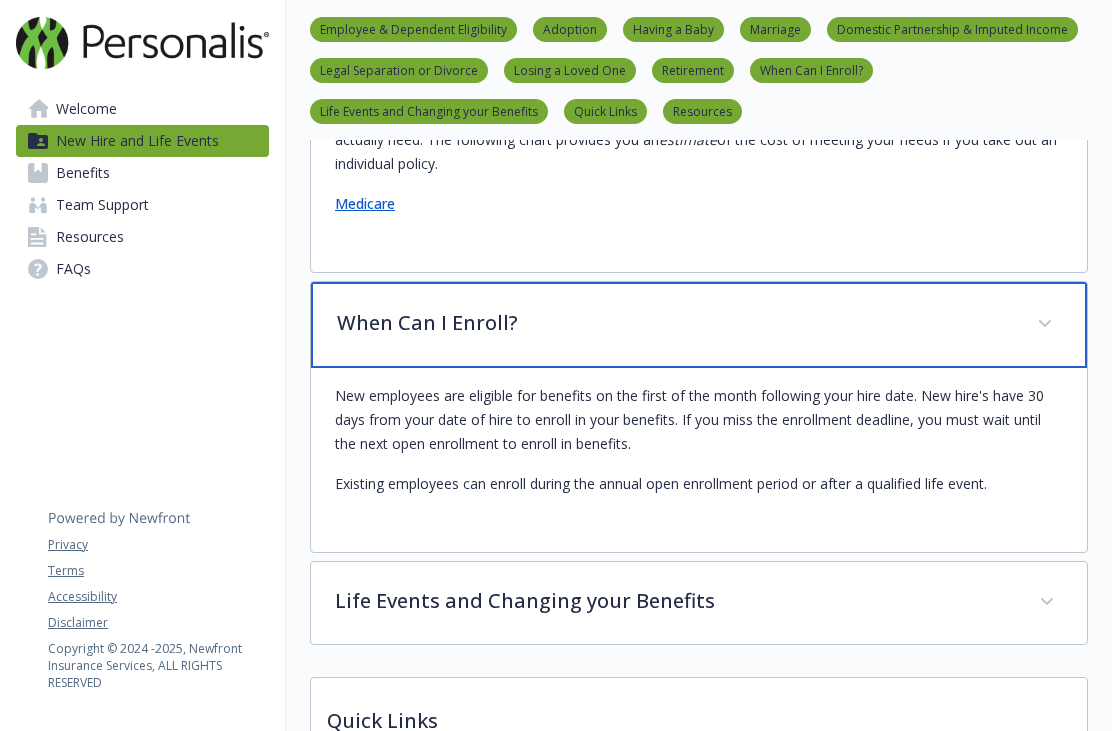 scroll, scrollTop: 9915, scrollLeft: 0, axis: vertical 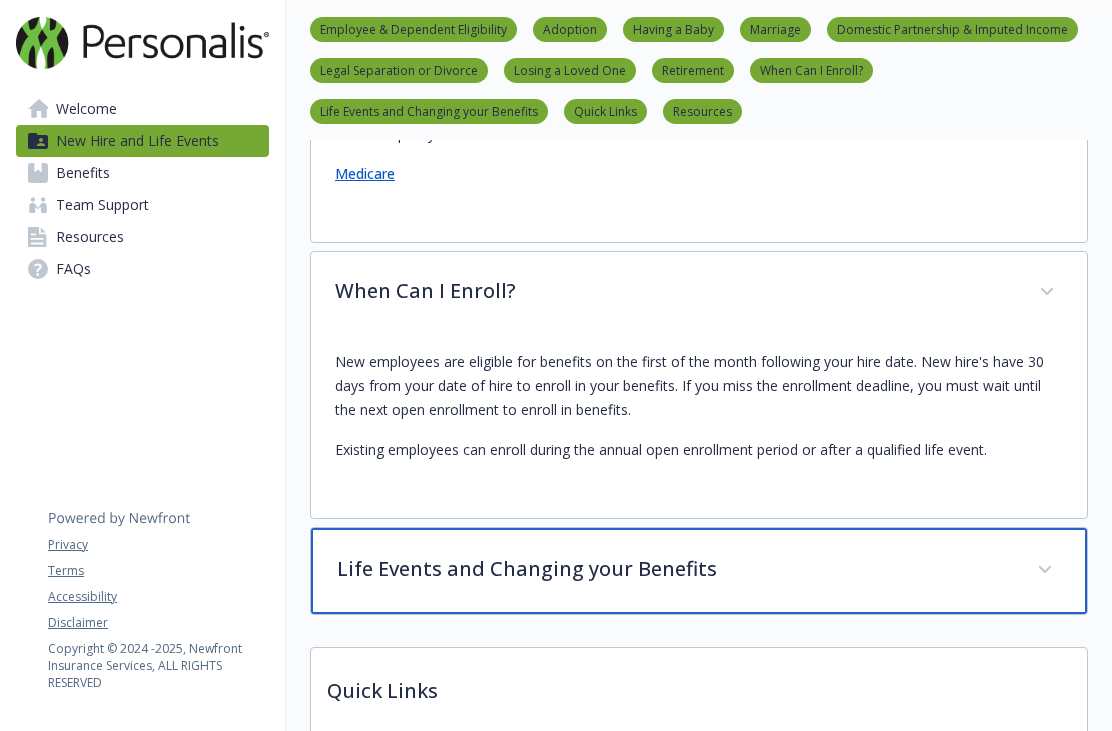 click on "Life Events and Changing your Benefits" at bounding box center (675, 569) 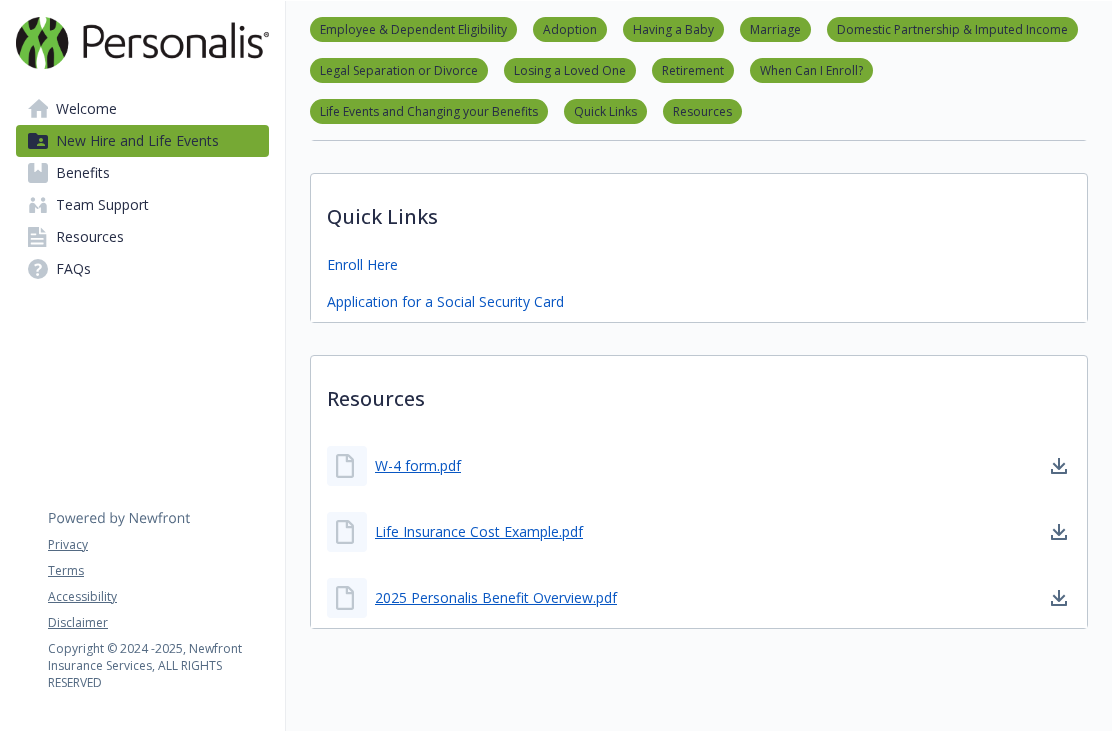 scroll, scrollTop: 11834, scrollLeft: 0, axis: vertical 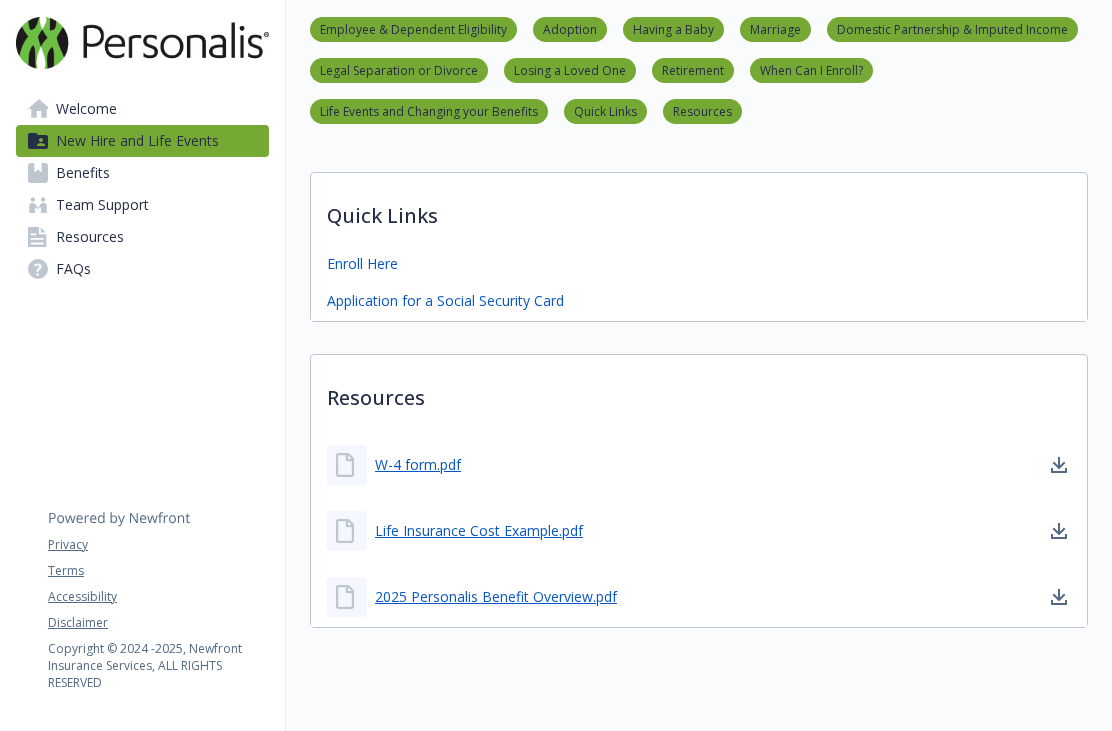 click on "Welcome" at bounding box center [86, 109] 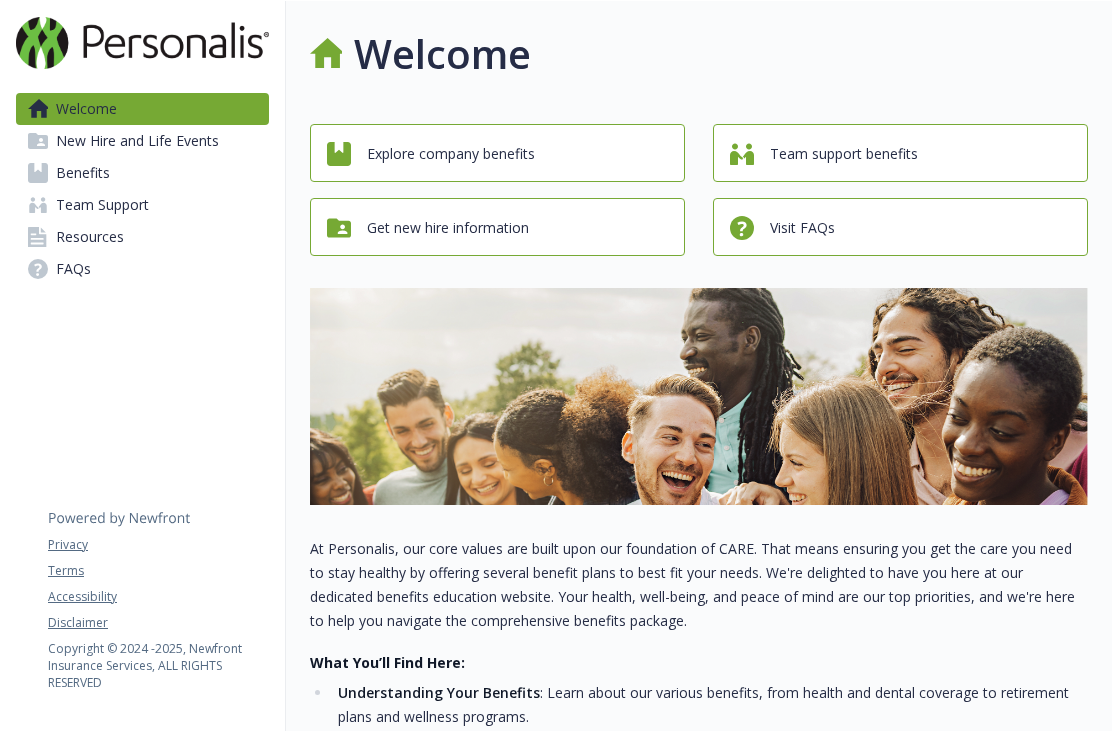 click on "Benefits" at bounding box center (83, 173) 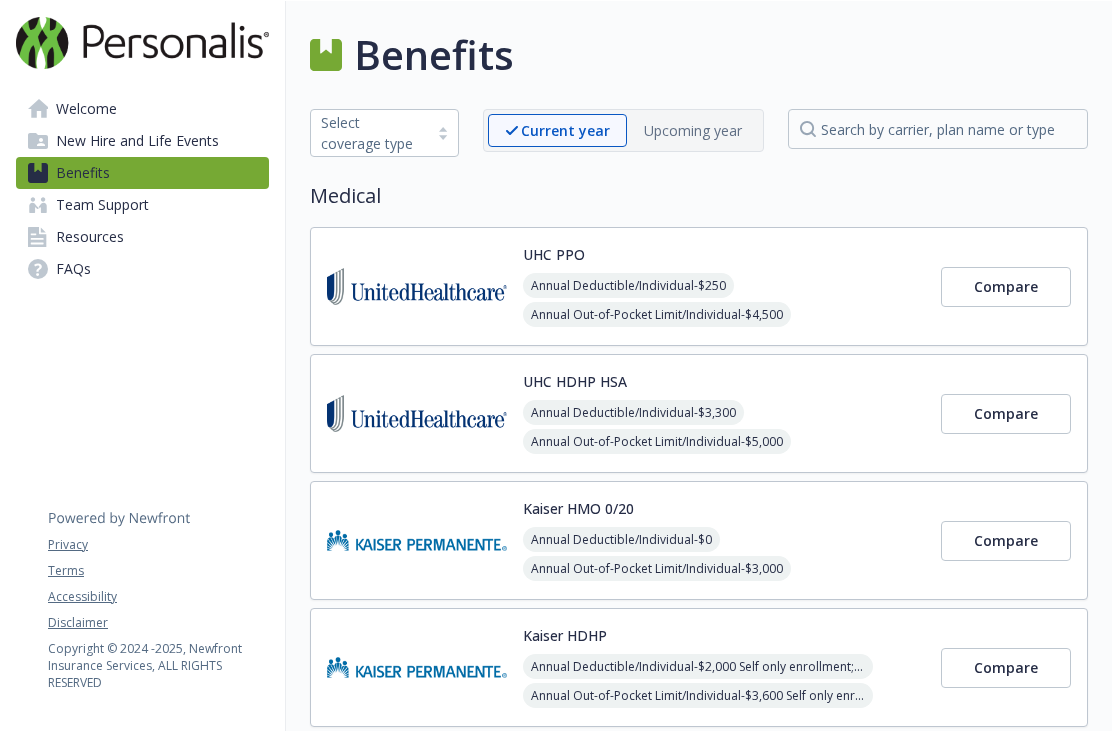 scroll, scrollTop: 0, scrollLeft: 0, axis: both 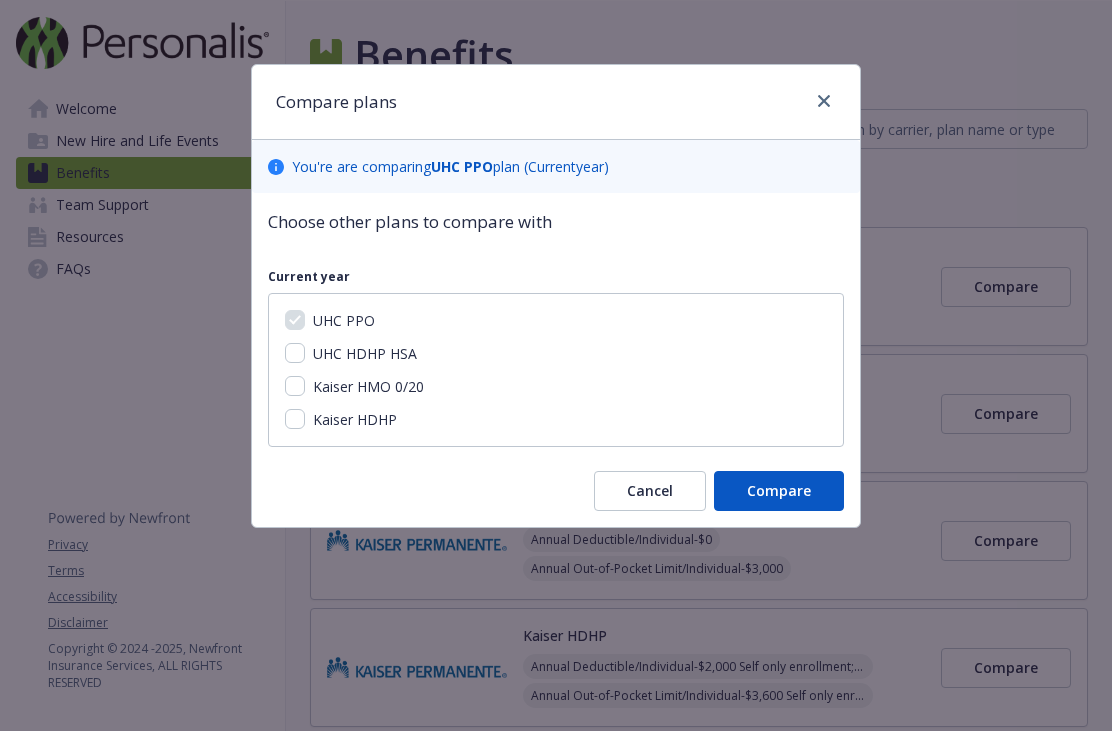 click on "UHC HDHP HSA" at bounding box center (295, 353) 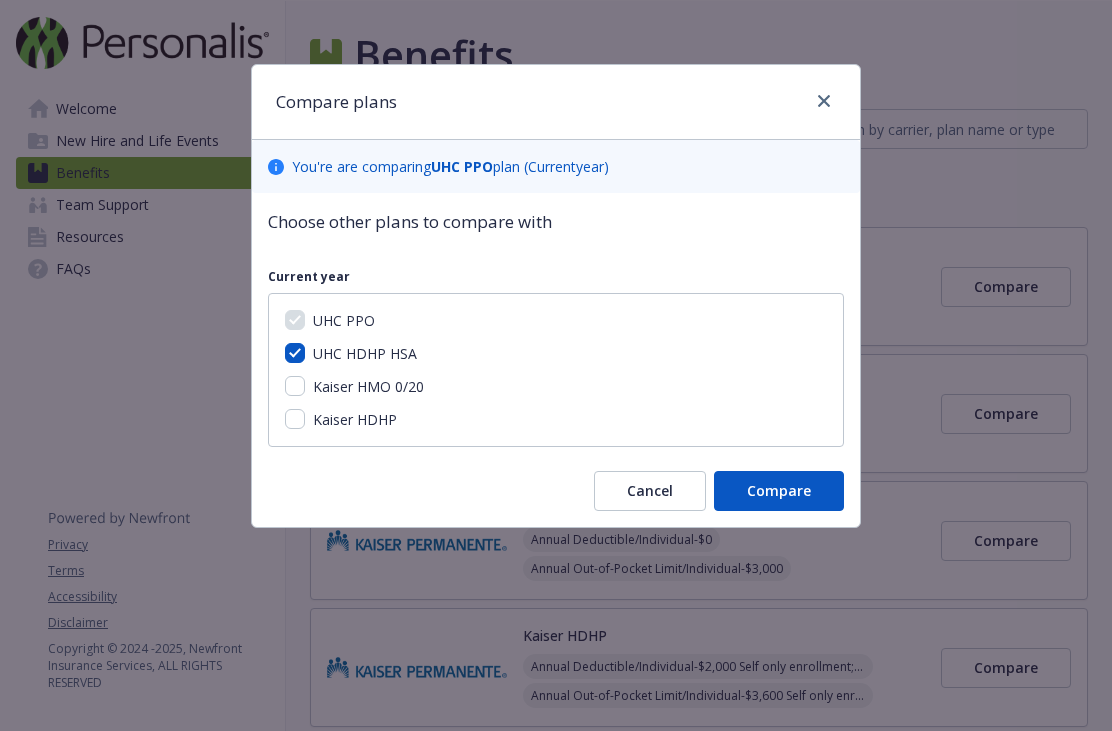 checkbox on "true" 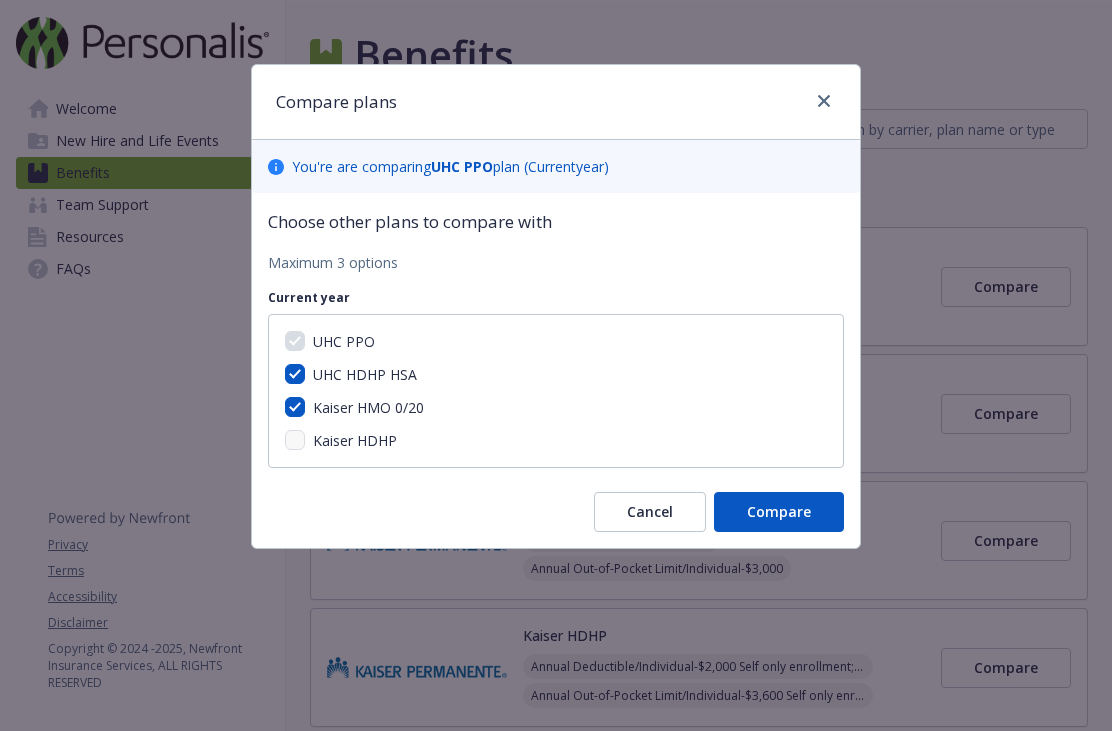 click on "Kaiser HDHP" at bounding box center [355, 440] 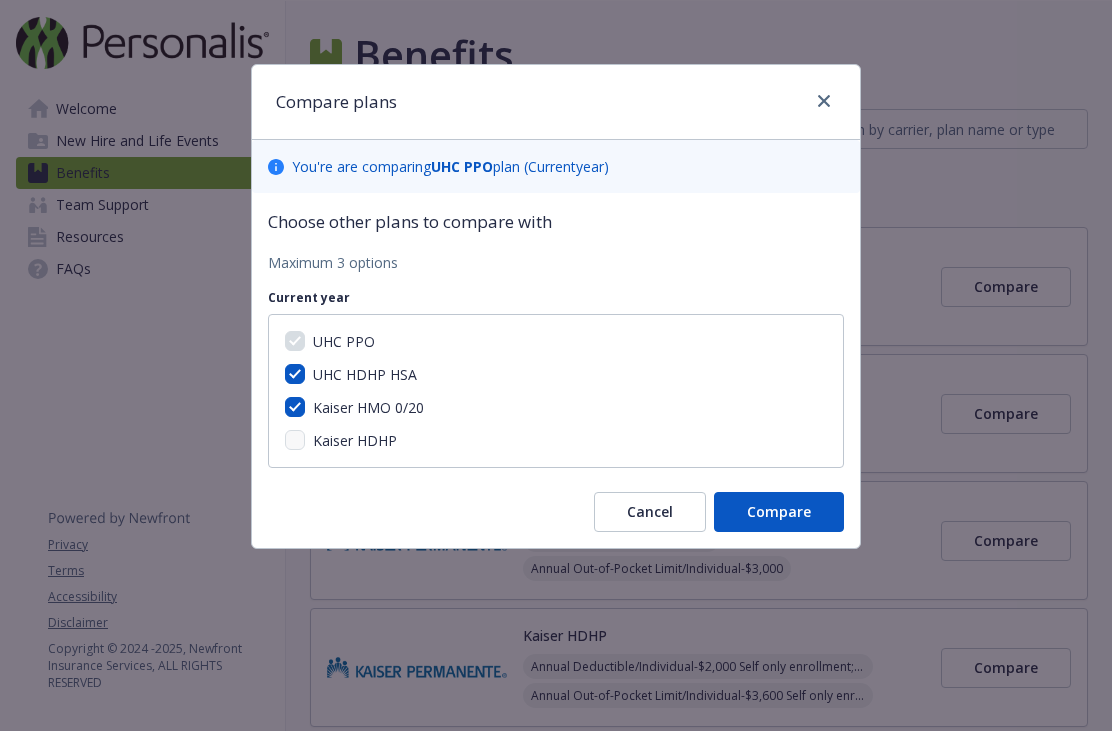 click on "UHC PPO UHC HDHP HSA Kaiser HMO 0/20 Kaiser HDHP" at bounding box center (556, 391) 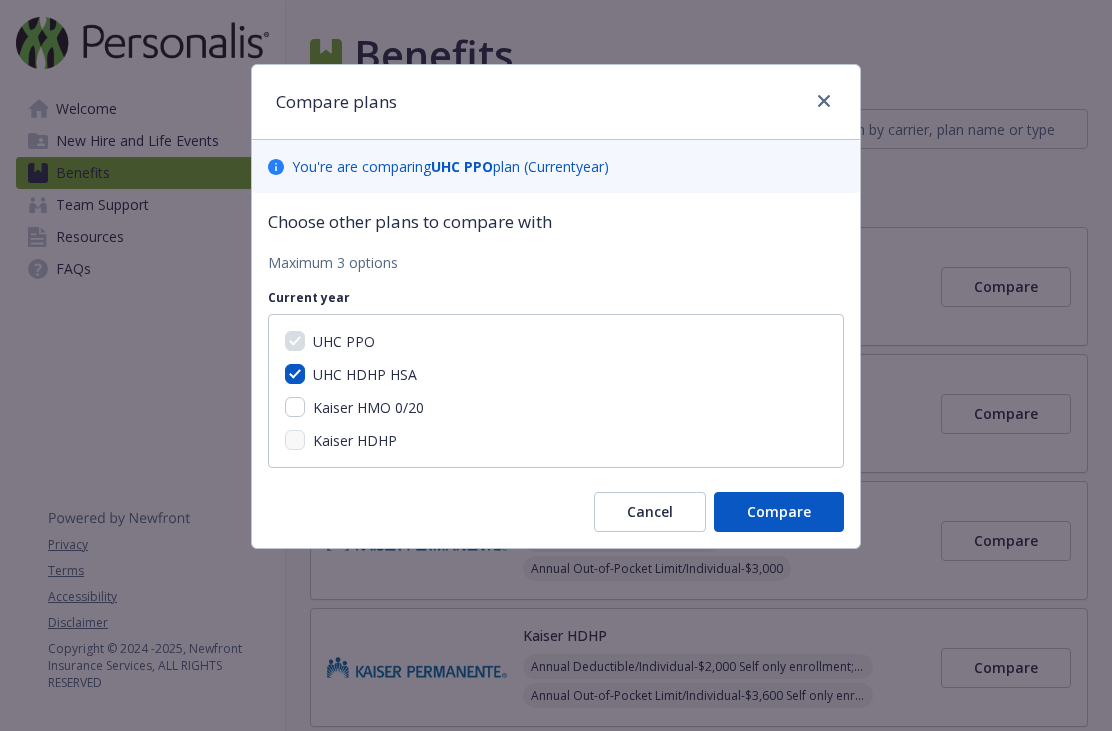 checkbox on "false" 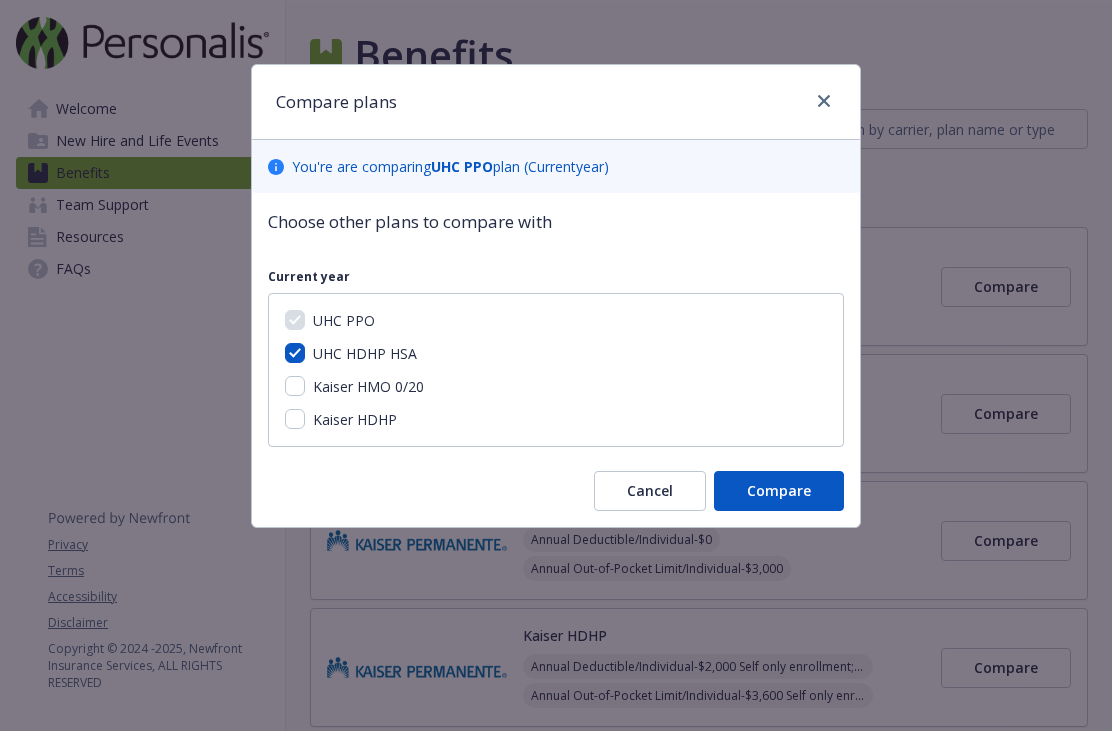 click on "UHC HDHP HSA" at bounding box center [295, 353] 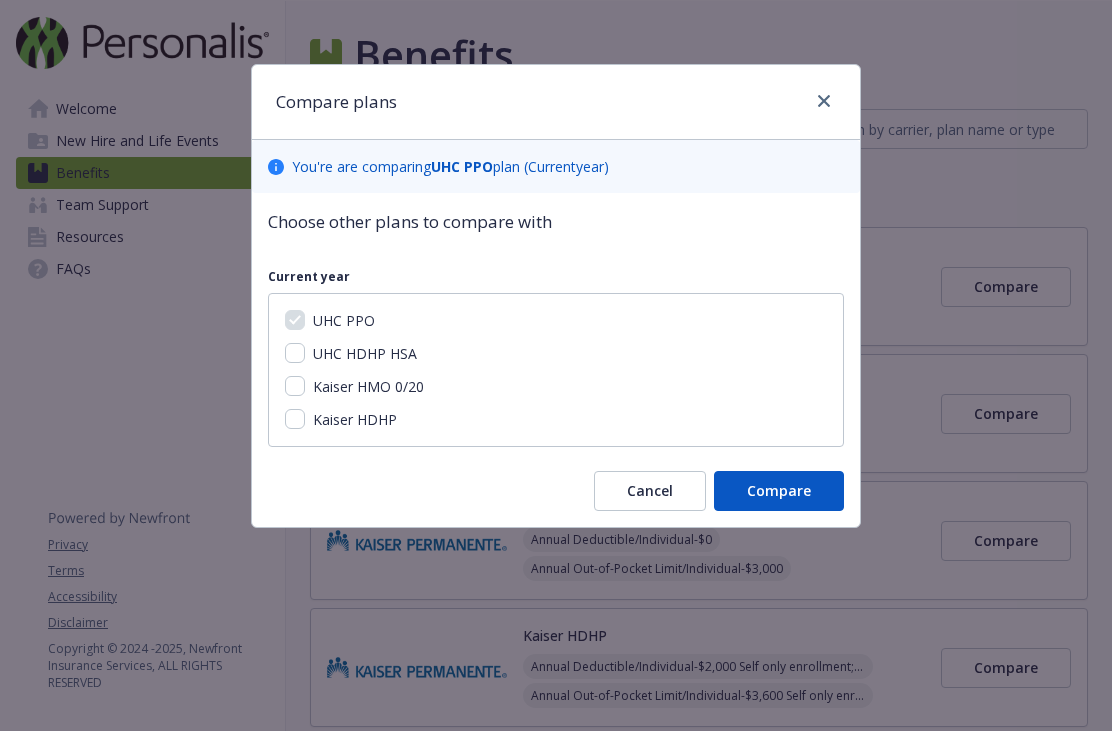 checkbox on "false" 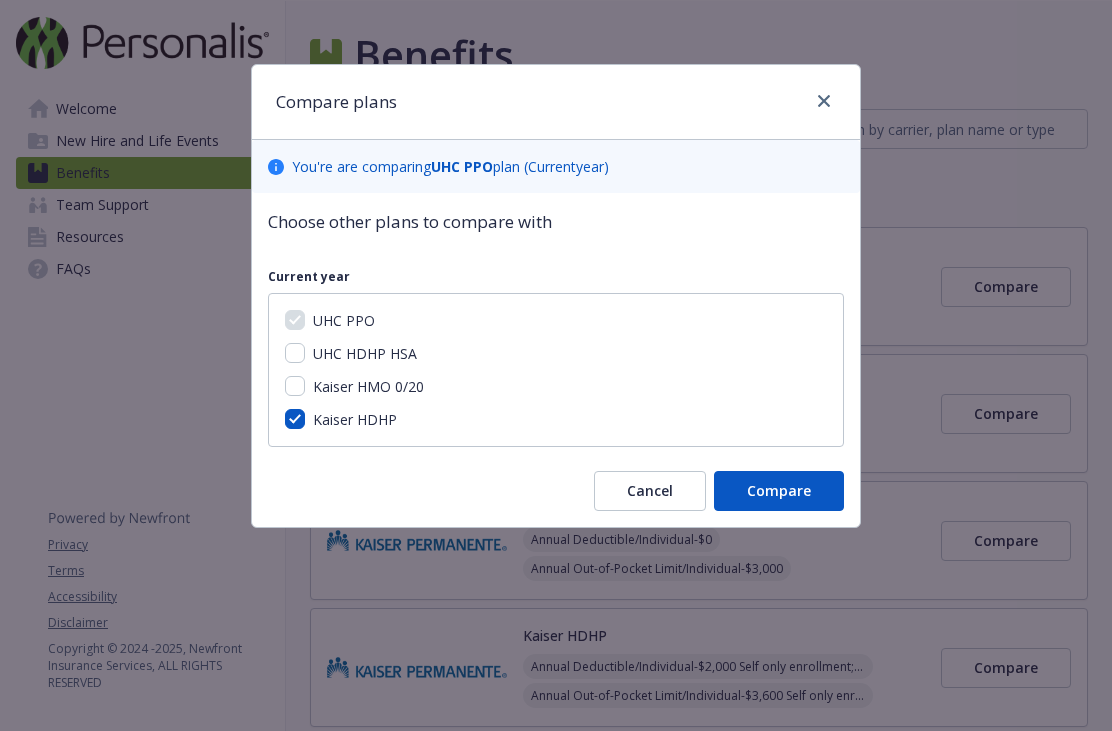 click on "Kaiser HDHP" at bounding box center [295, 419] 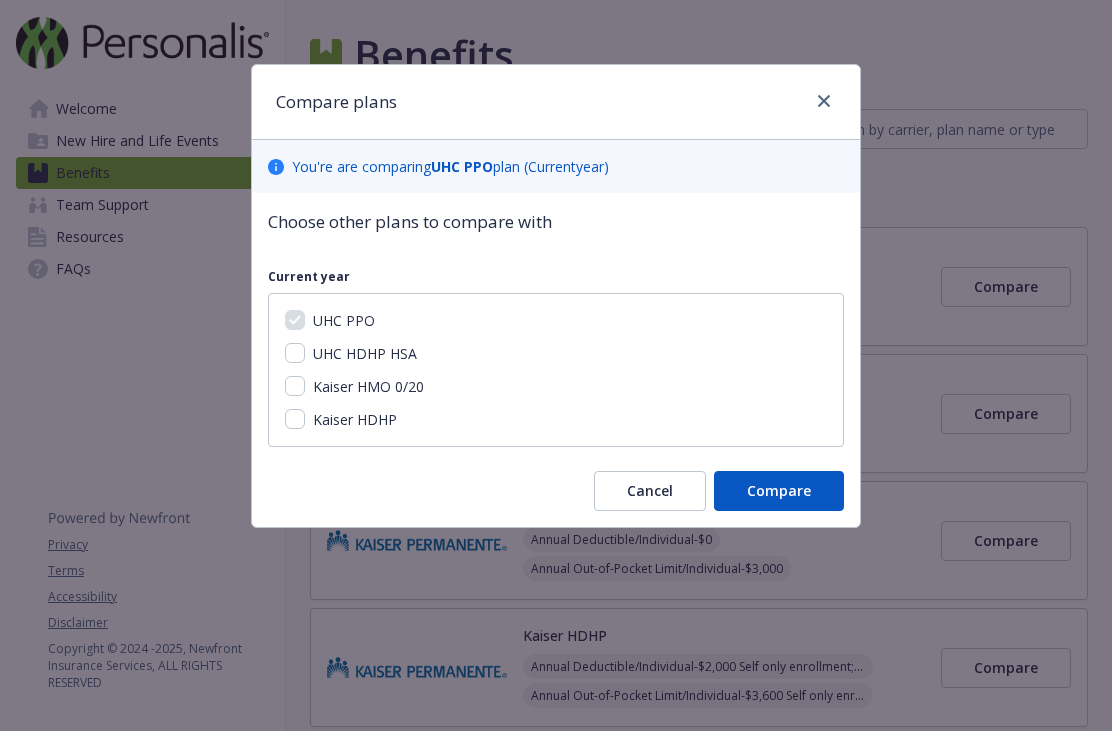 click on "UHC HDHP HSA" at bounding box center [295, 353] 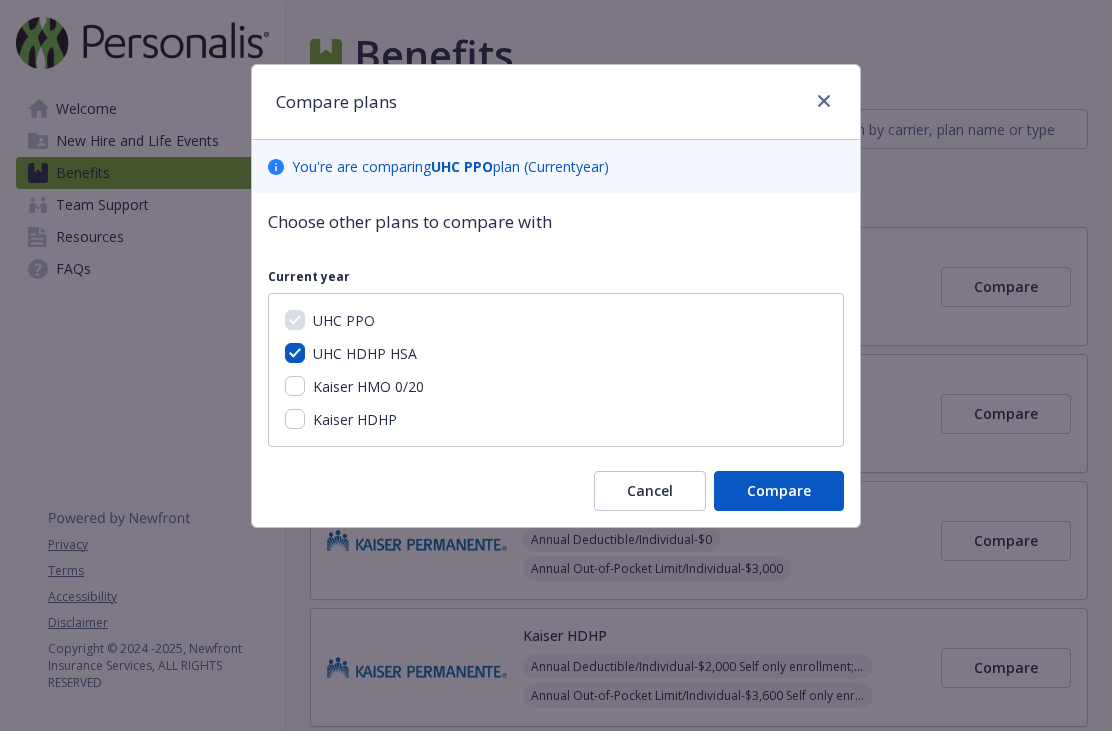 click on "Compare" at bounding box center [779, 490] 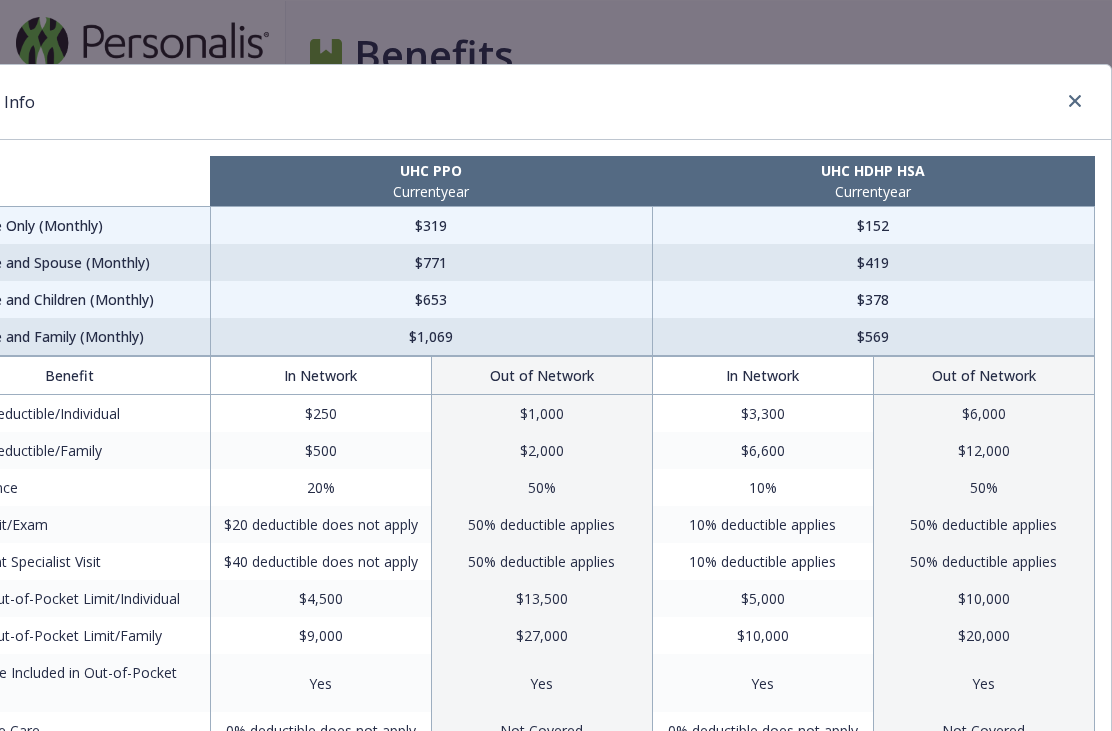 scroll, scrollTop: 0, scrollLeft: 88, axis: horizontal 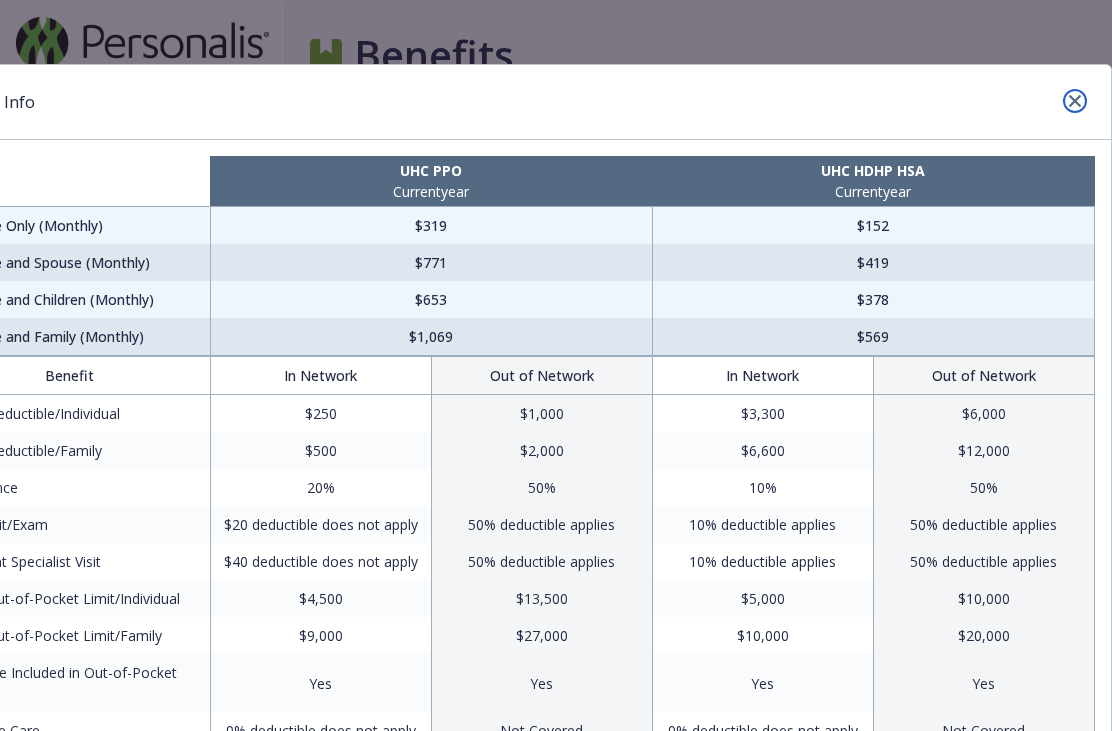 click at bounding box center (1075, 101) 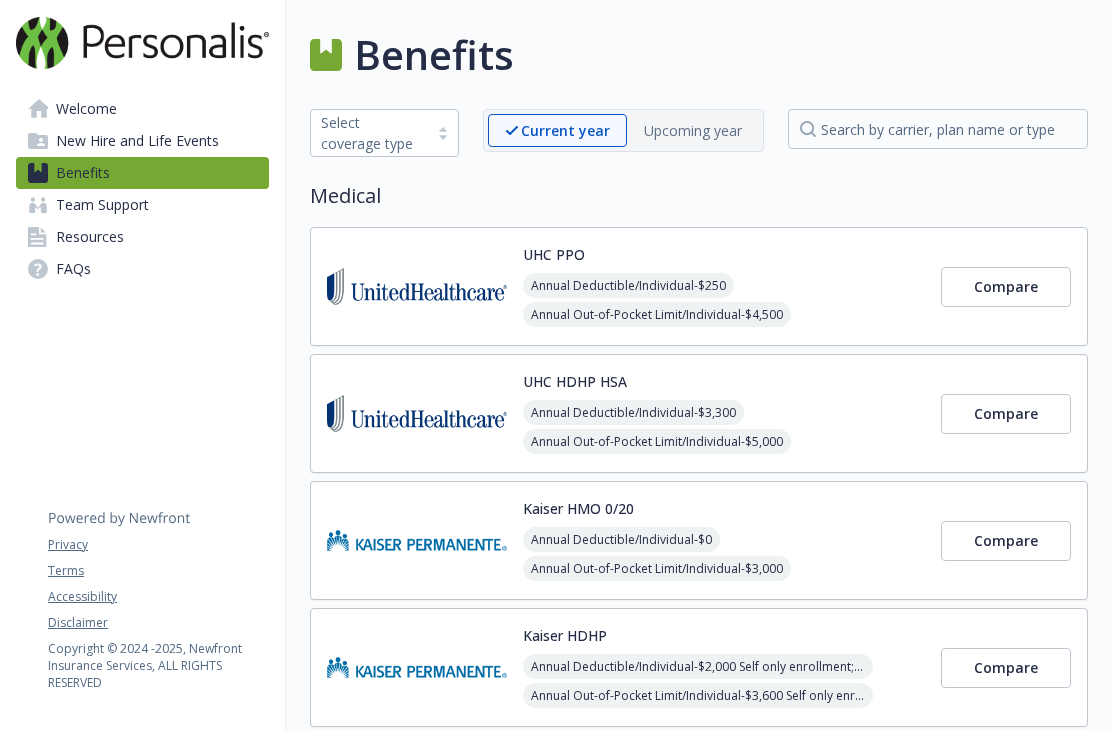 click on "Compare" at bounding box center (1006, 540) 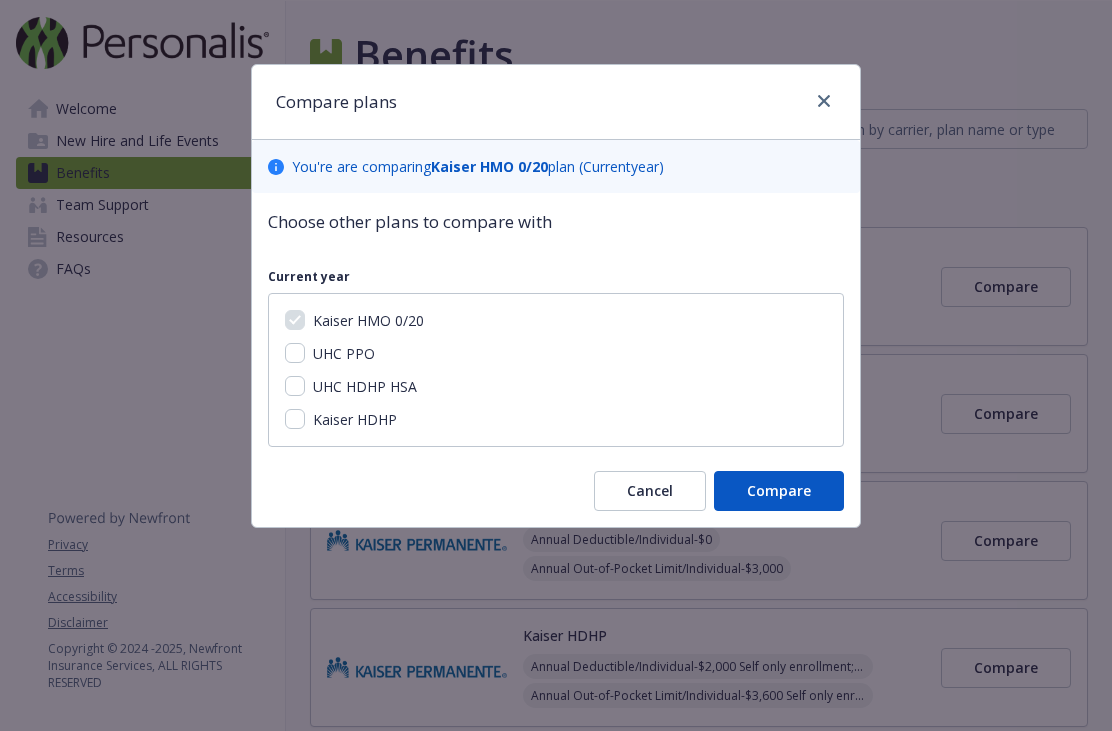 click on "Kaiser HDHP" at bounding box center (295, 419) 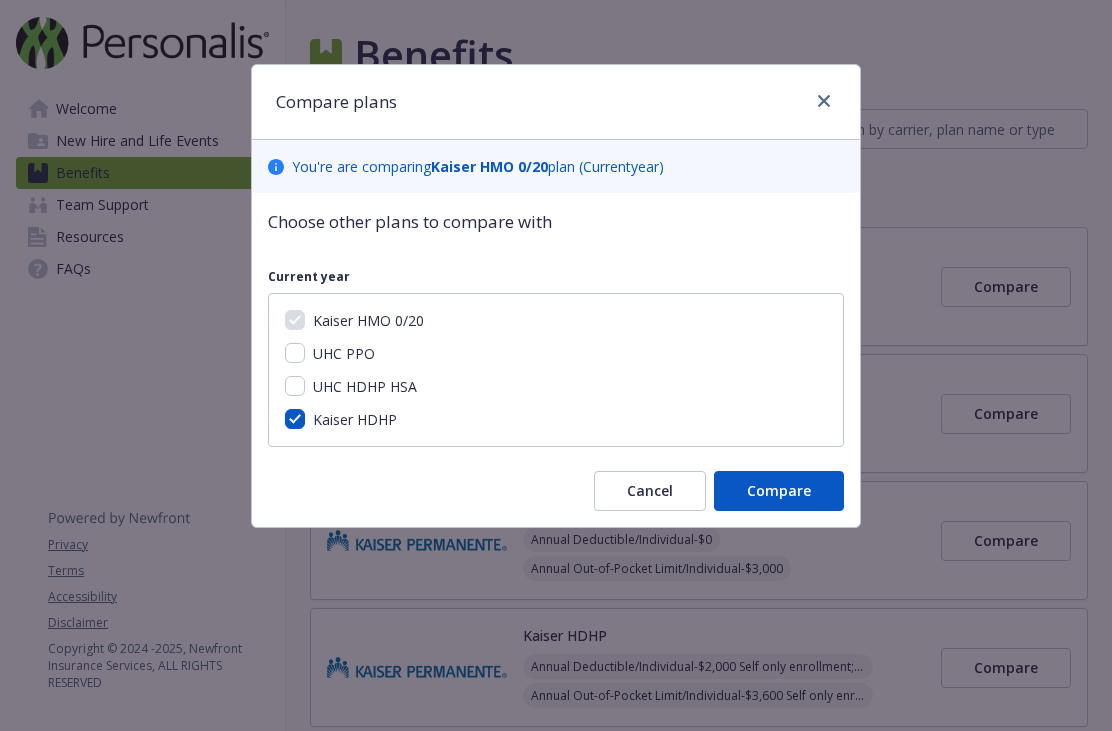 checkbox on "true" 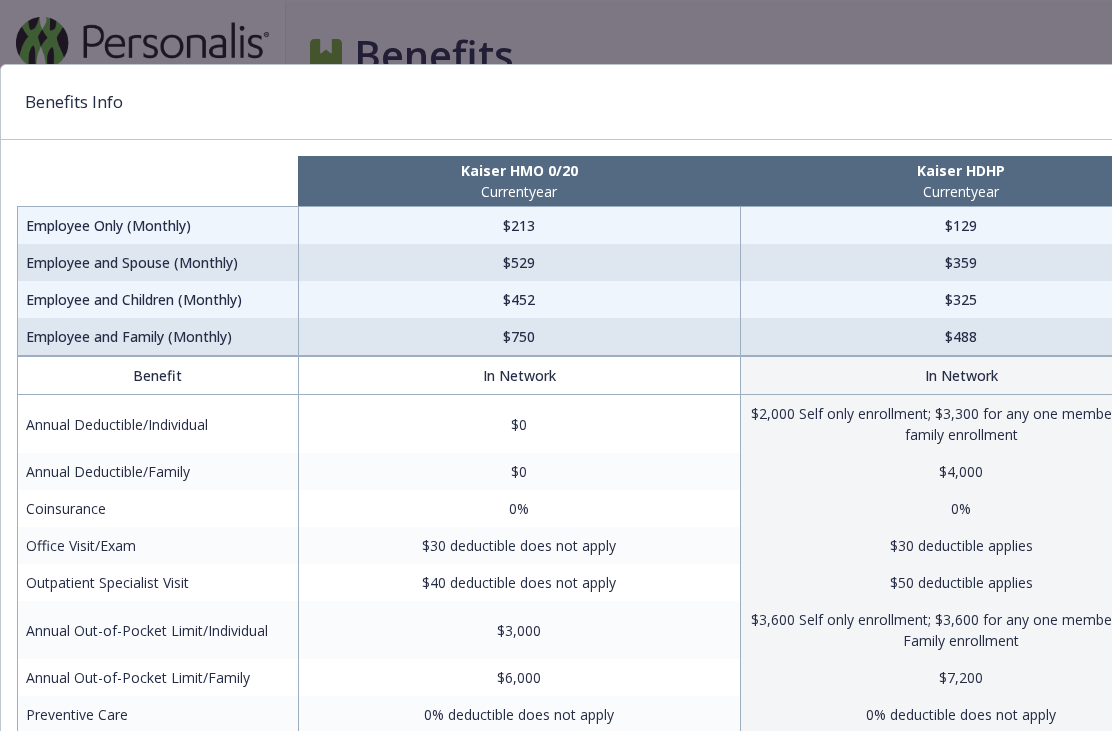 scroll, scrollTop: 0, scrollLeft: 0, axis: both 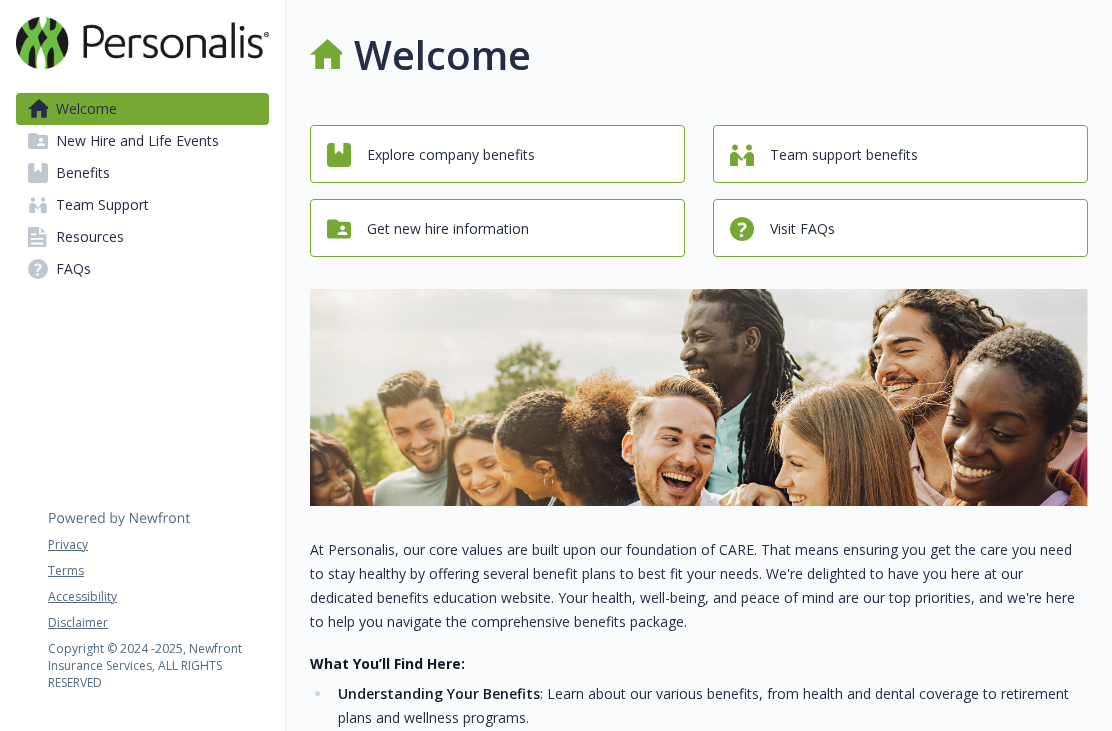 click on "Benefits" at bounding box center (83, 173) 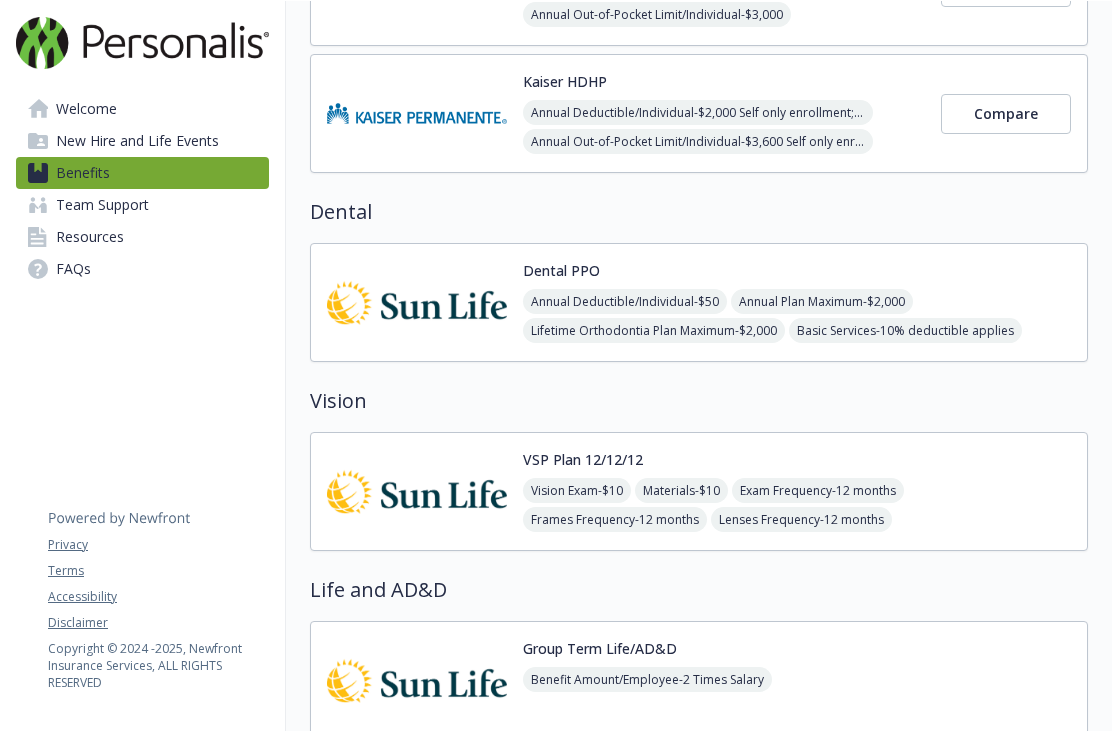 scroll, scrollTop: 553, scrollLeft: 0, axis: vertical 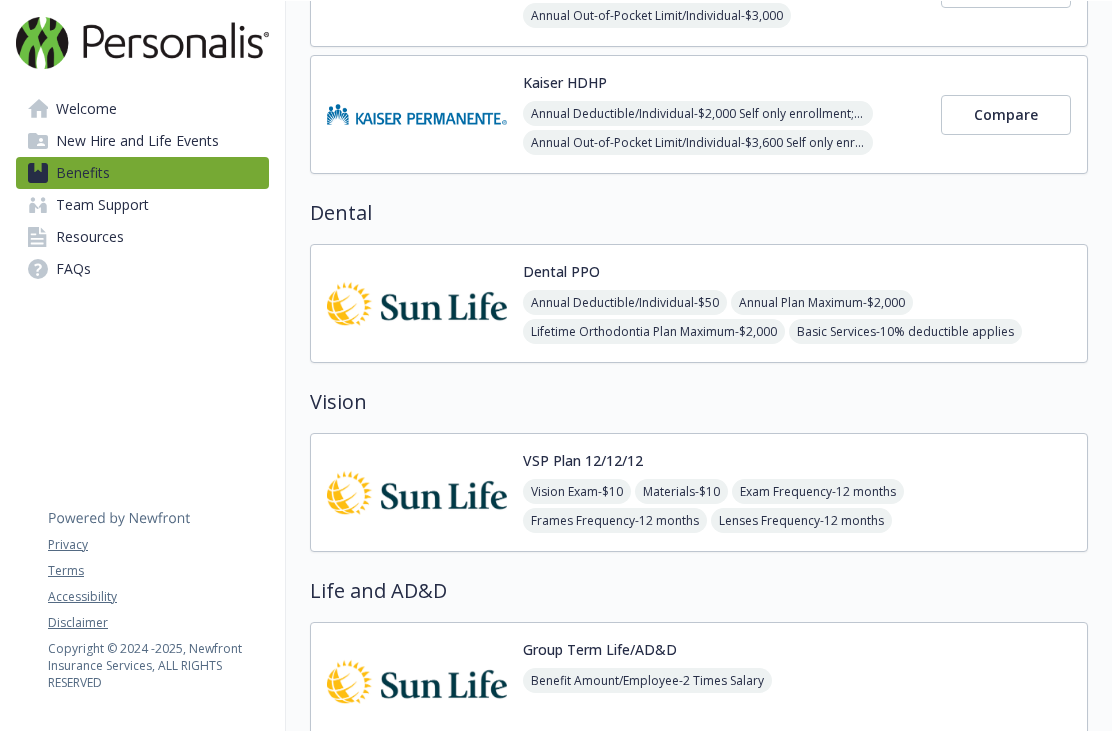 click on "Vision Exam  -  $10 Materials  -  $10 Exam Frequency  -  12 months Frames Frequency  -  12 months Lenses Frequency  -  12 months Frames  -  $180 for the frame of your choice and 20% off the amount over your allowance; $100 allowance at Costco" at bounding box center [797, 520] 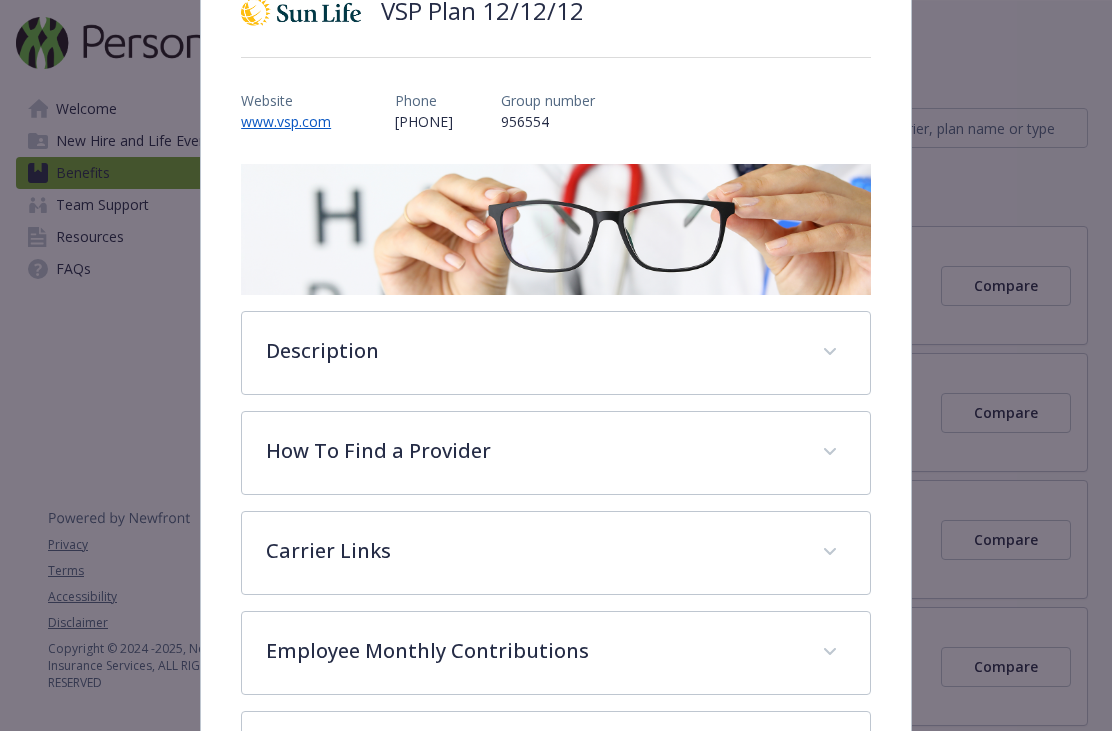 scroll, scrollTop: 231, scrollLeft: 0, axis: vertical 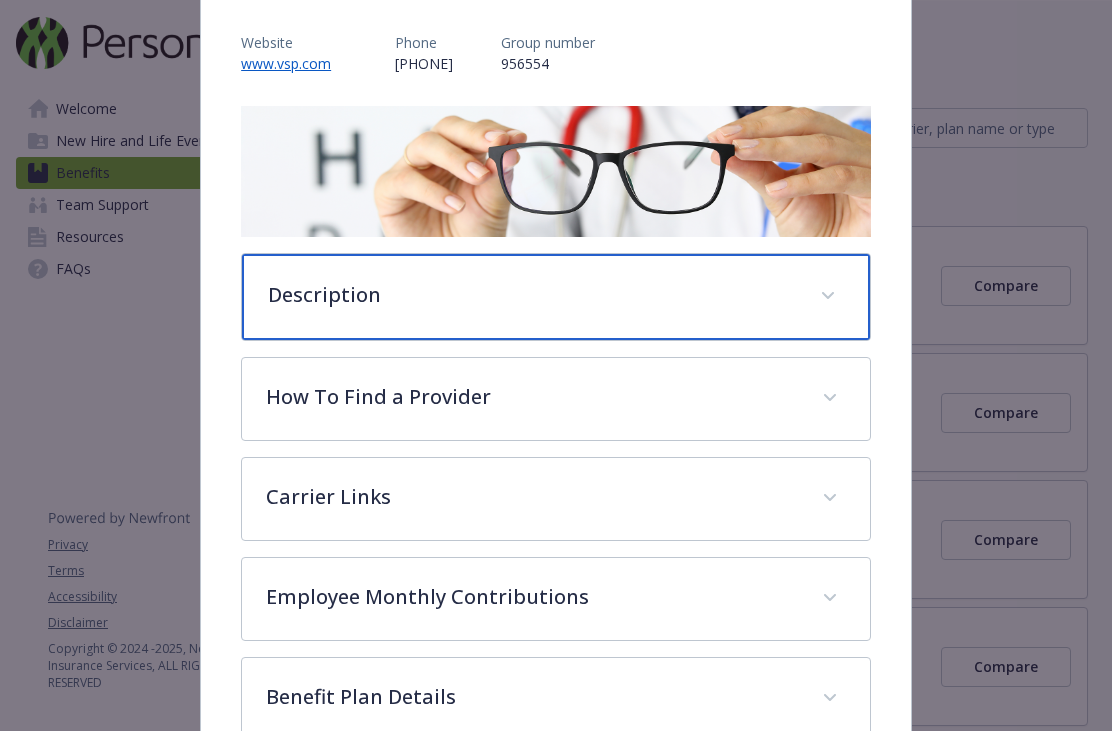 click at bounding box center (828, 296) 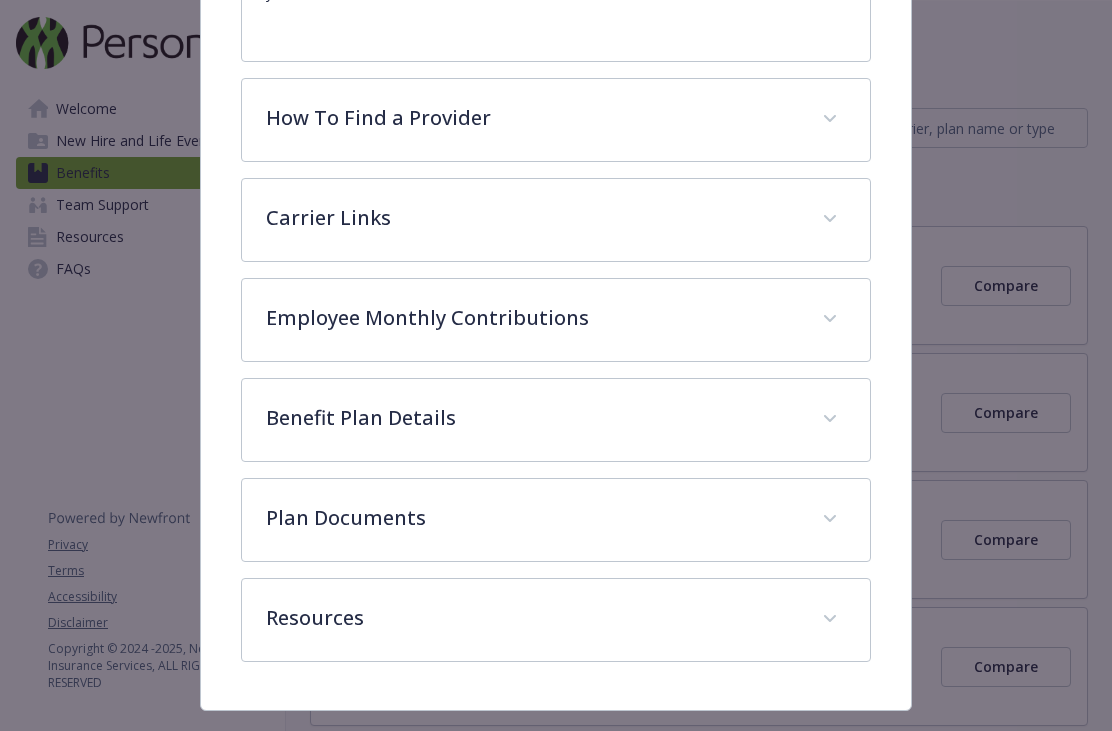 scroll, scrollTop: 743, scrollLeft: 0, axis: vertical 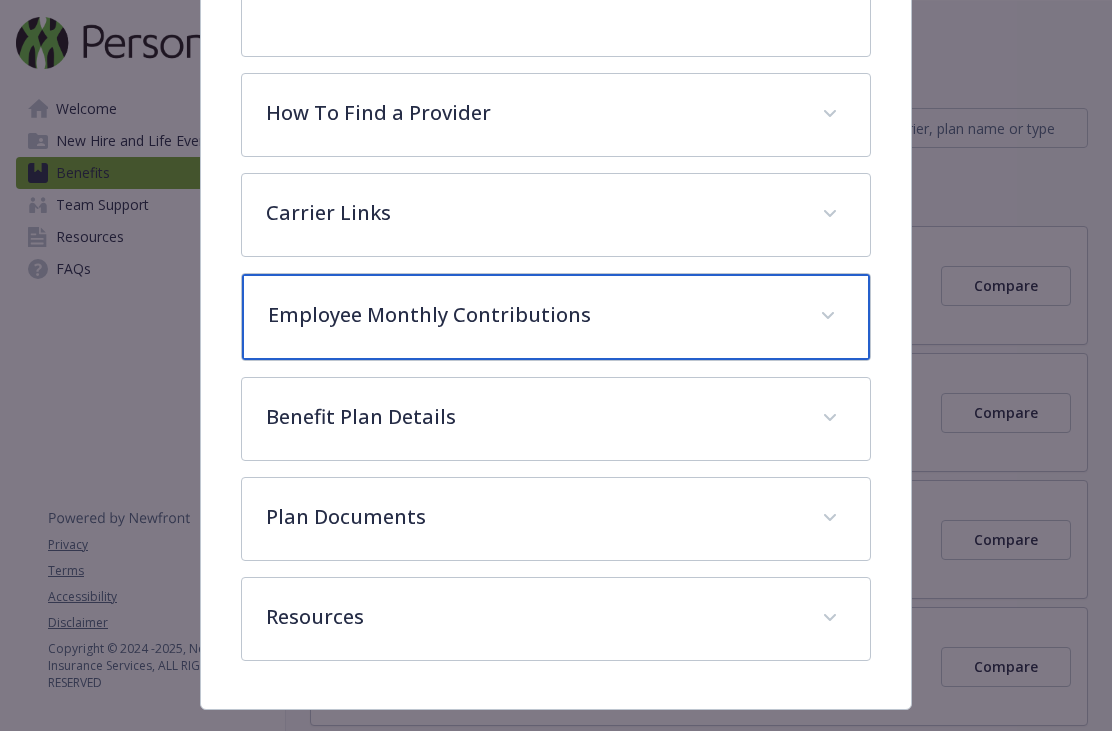 click at bounding box center (828, 316) 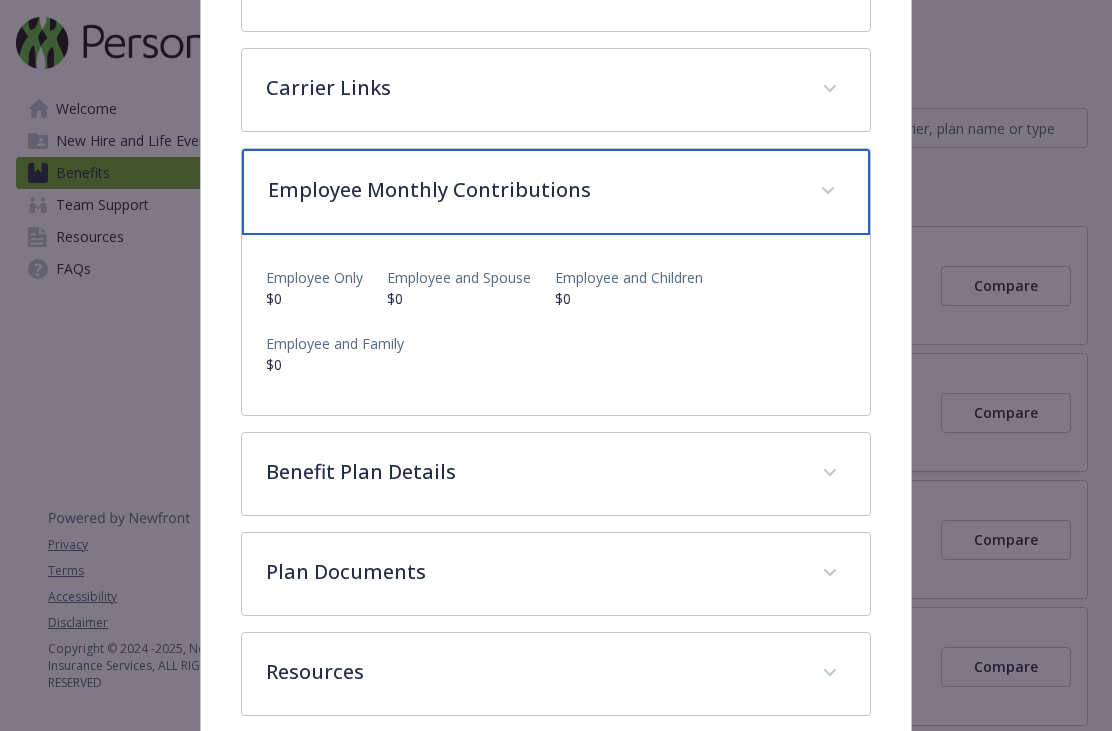 scroll, scrollTop: 893, scrollLeft: 0, axis: vertical 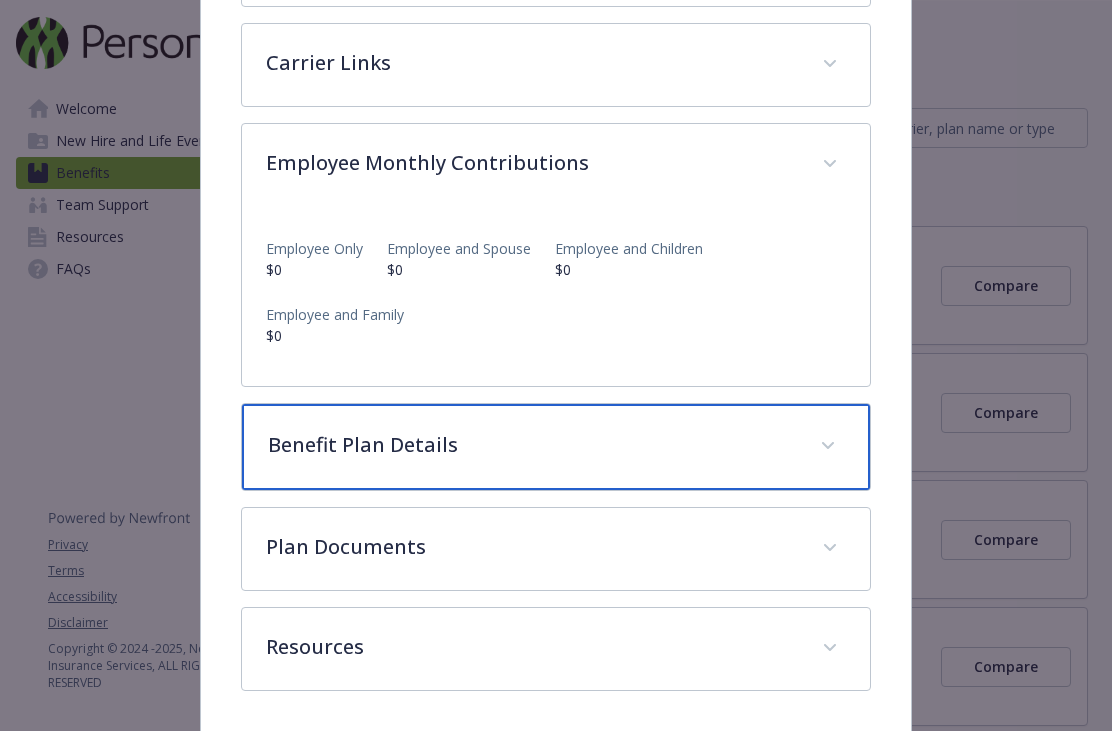 click on "Benefit Plan Details" at bounding box center (556, 447) 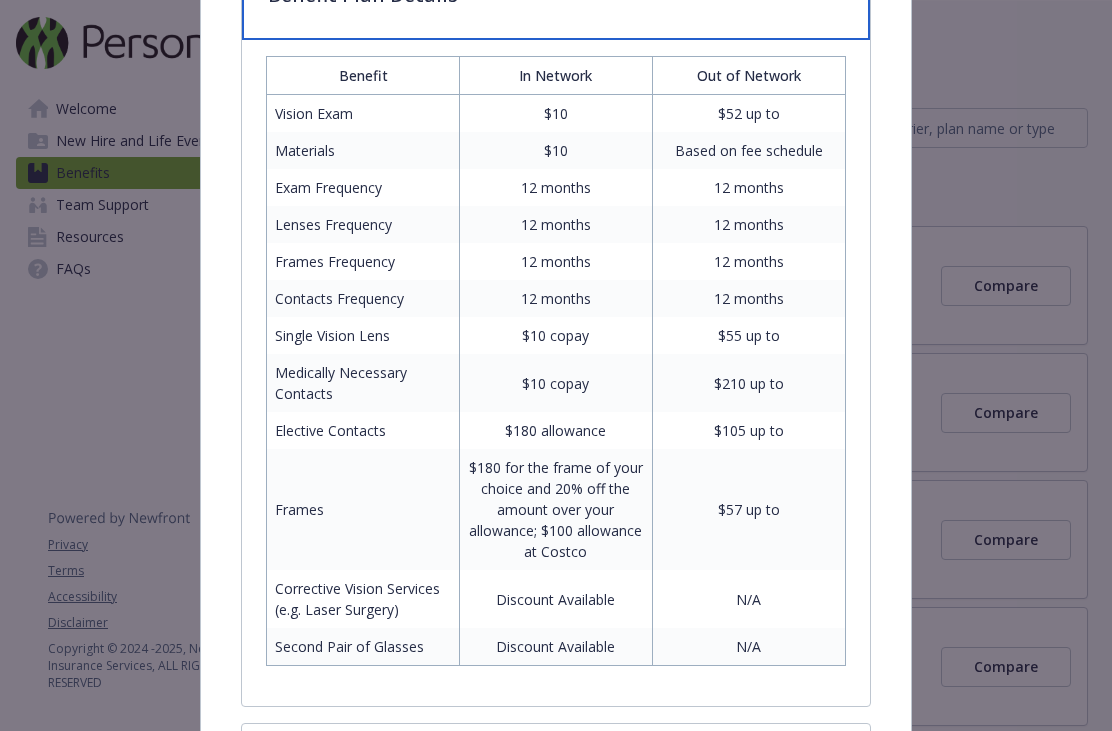 scroll, scrollTop: 1347, scrollLeft: 0, axis: vertical 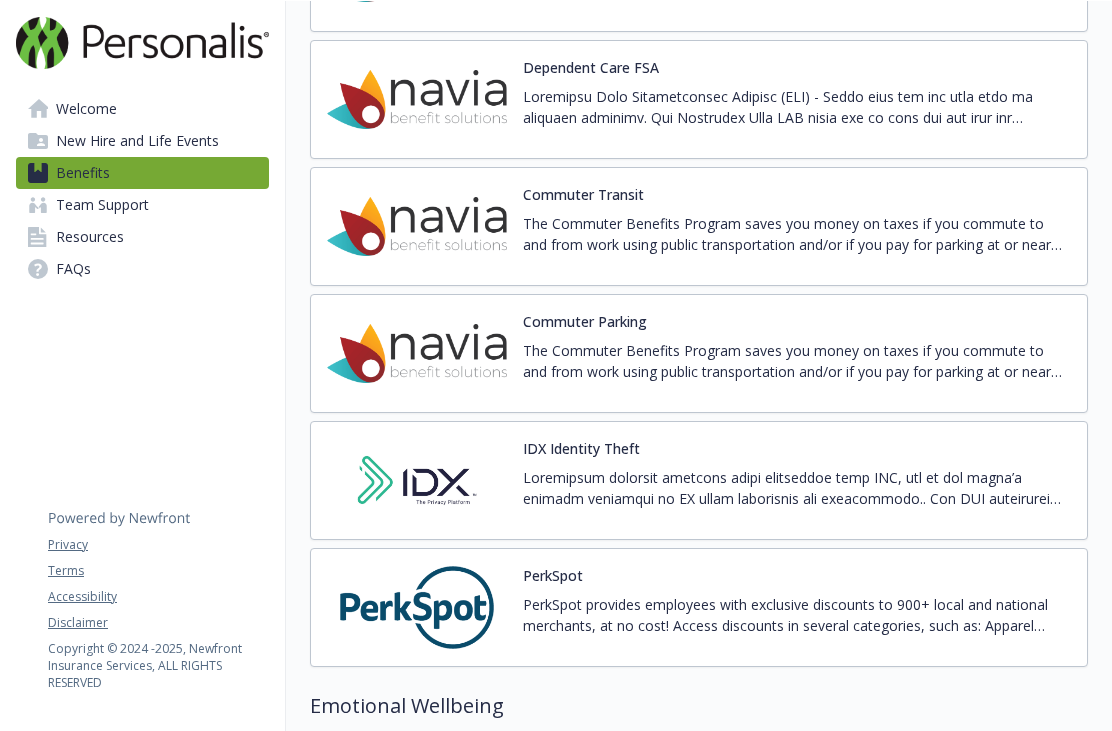click on "The Commuter Benefits Program saves you money on taxes if you commute to and from work using public transportation and/or if you pay for parking at or near work. Once you sign up, funds are deducted from your paycheck automatically on a pre-tax basis, lowering your taxable income.
The maximum pre-tax transit contribution for parking is $315 per month. The program is administered through Navia Benefits. You’ll receive a Benefits debit card that you can use to pay providers at the time of service directly from your transit and/or parking account. If a parking facility doesn’t accept debit card payments, you can pay out-of-pocket and submit a reimbursement request from your account. If you are enrolled in a Flexible Spending Account, the Transportation benefit will be added to your Navia debit card.
To make Transit & Parking elections register at www.naviabenefits.com." at bounding box center (797, 234) 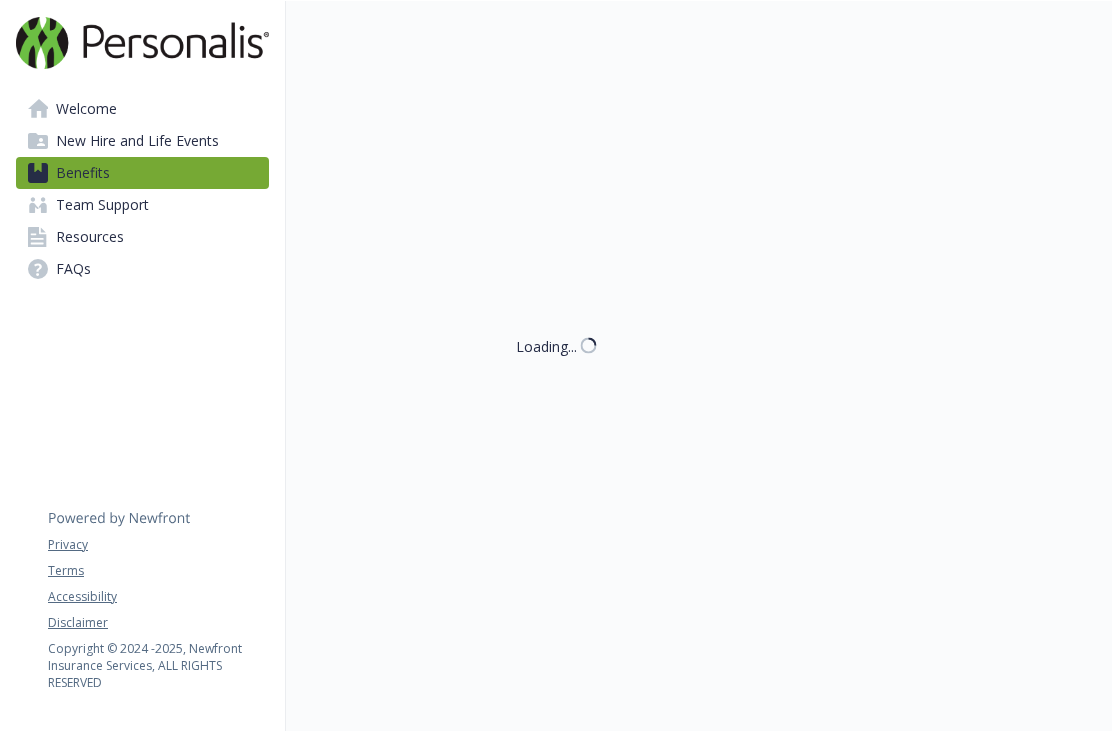 scroll, scrollTop: 1, scrollLeft: 0, axis: vertical 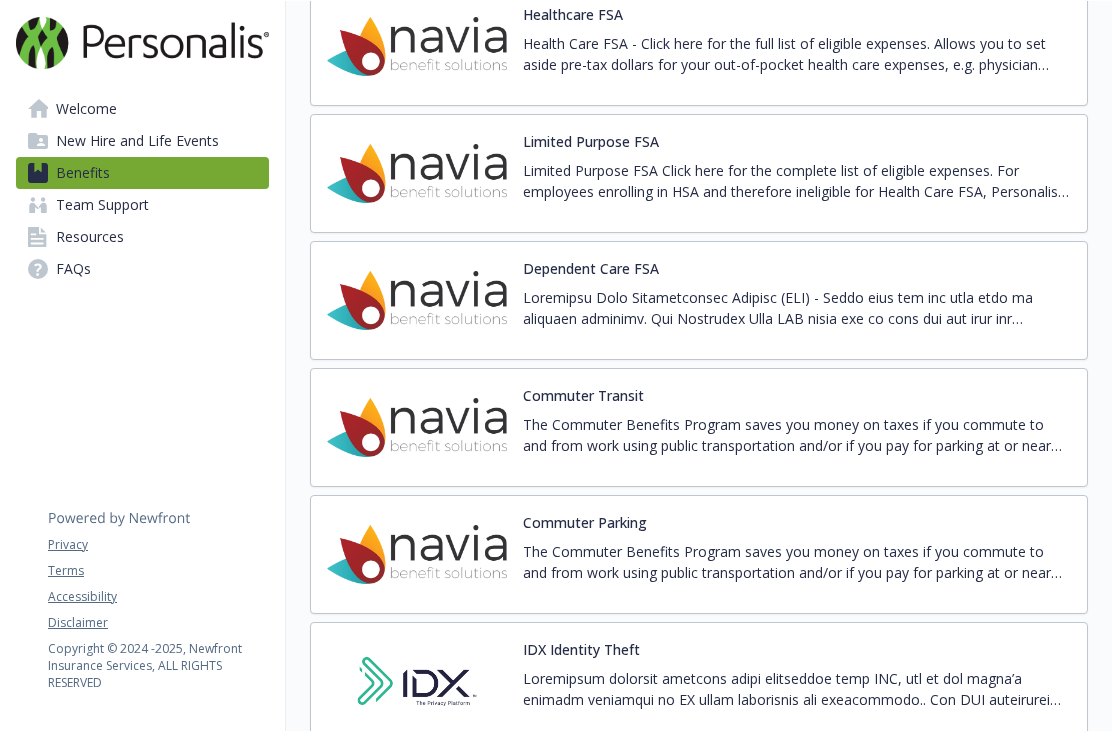 click on "The Commuter Benefits Program saves you money on taxes if you commute to and from work using public transportation and/or if you pay for parking at or near work. Once you sign up, funds are deducted from your paycheck automatically on a pre-tax basis, lowering your taxable income.
The maximum pre-tax transit contribution for parking is $315 per month. The program is administered through Navia Benefits. You’ll receive a Benefits debit card that you can use to pay providers at the time of service directly from your transit and/or parking account. If a parking facility doesn’t accept debit card payments, you can pay out-of-pocket and submit a reimbursement request from your account. If you are enrolled in a Flexible Spending Account, the Transportation benefit will be added to your Navia debit card.
To make Transit & Parking elections register at www.naviabenefits.com." at bounding box center [797, 435] 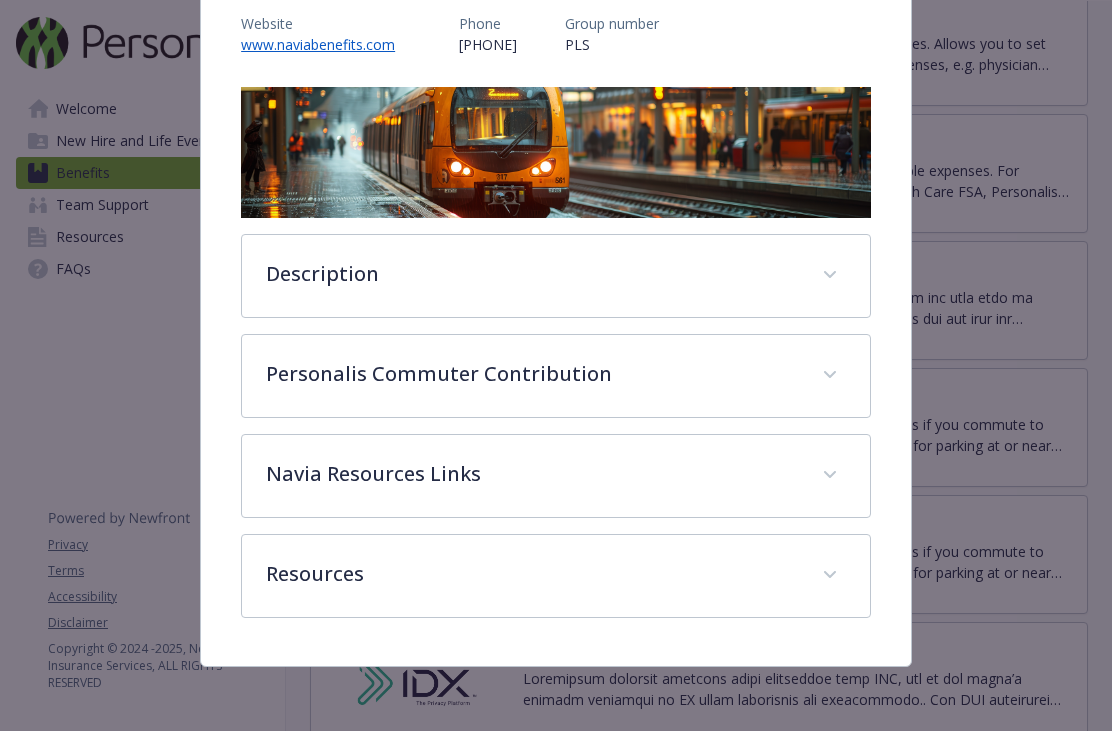 scroll, scrollTop: 268, scrollLeft: 0, axis: vertical 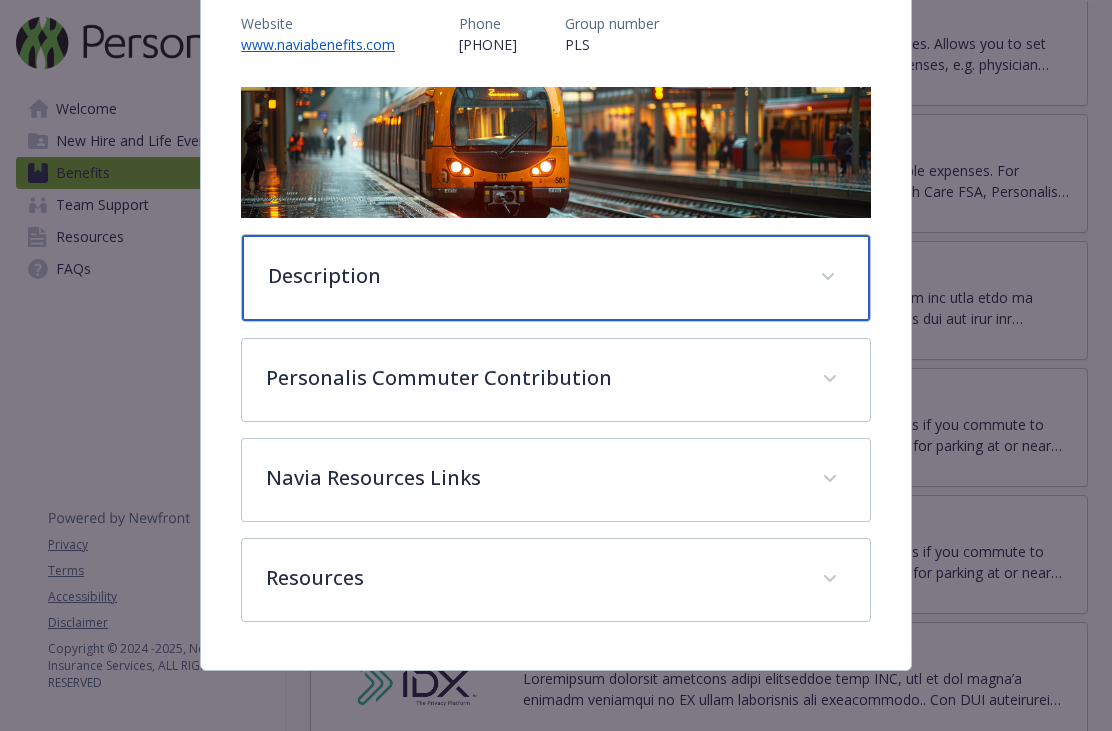 click on "Description" at bounding box center (532, 276) 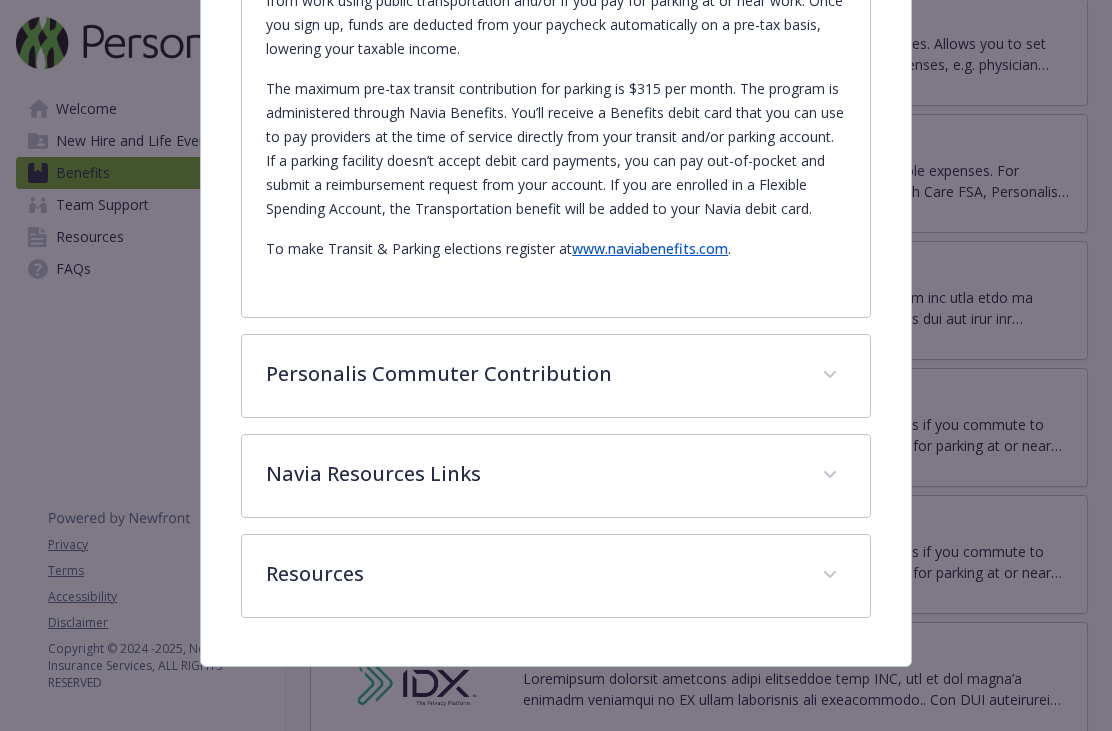 scroll, scrollTop: 664, scrollLeft: 0, axis: vertical 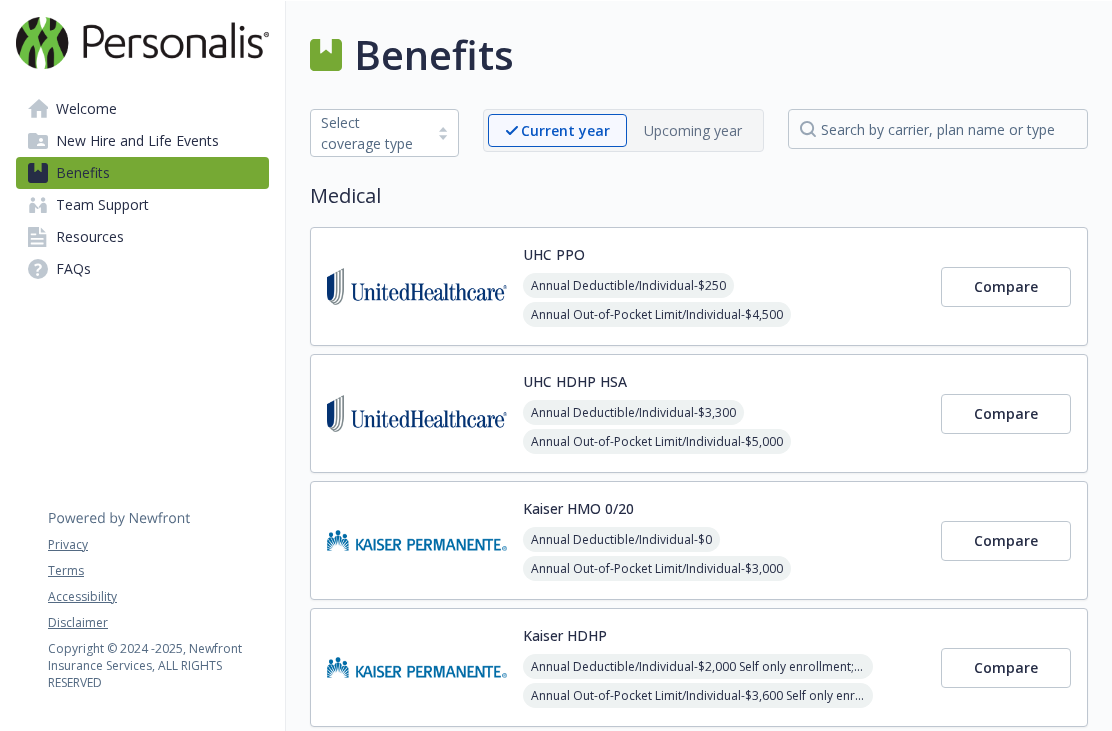 click on "Team Support" at bounding box center (102, 205) 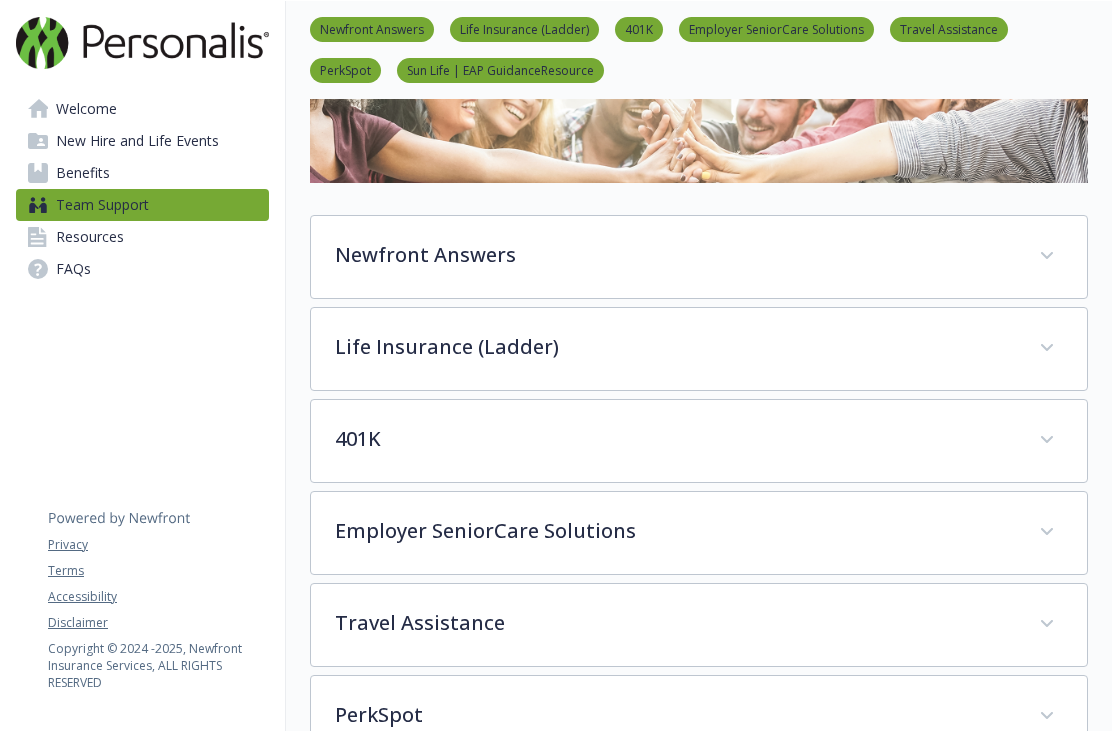 scroll, scrollTop: 206, scrollLeft: 0, axis: vertical 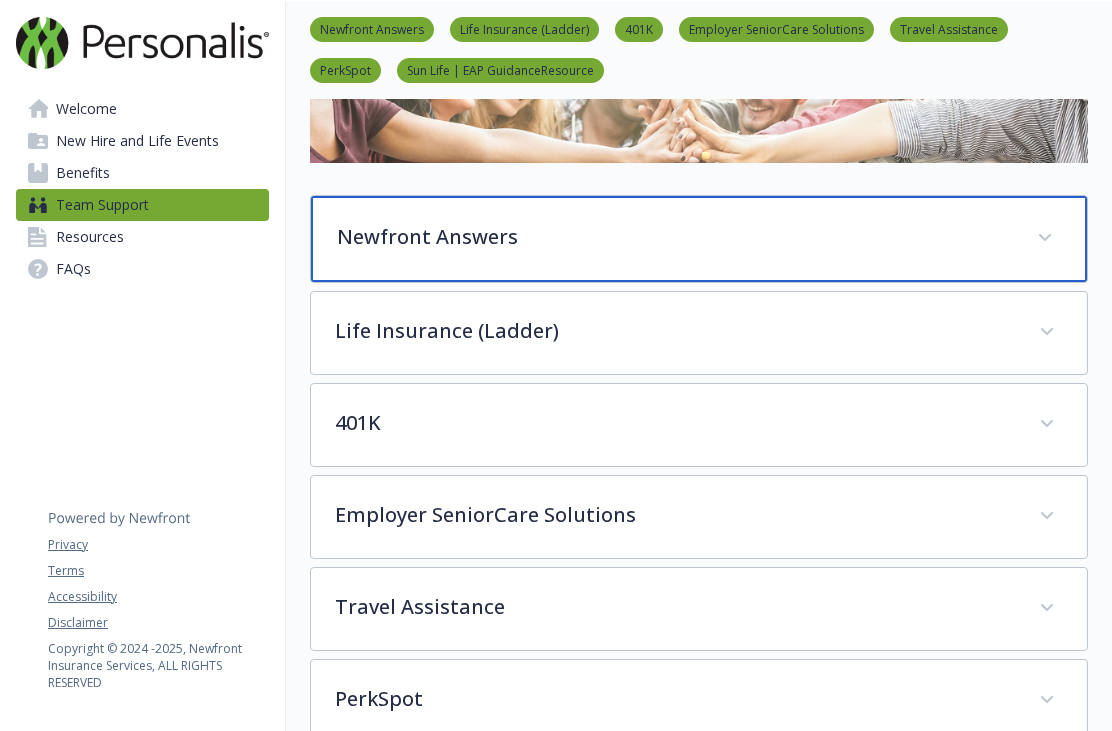 click on "Newfront Answers" at bounding box center [675, 237] 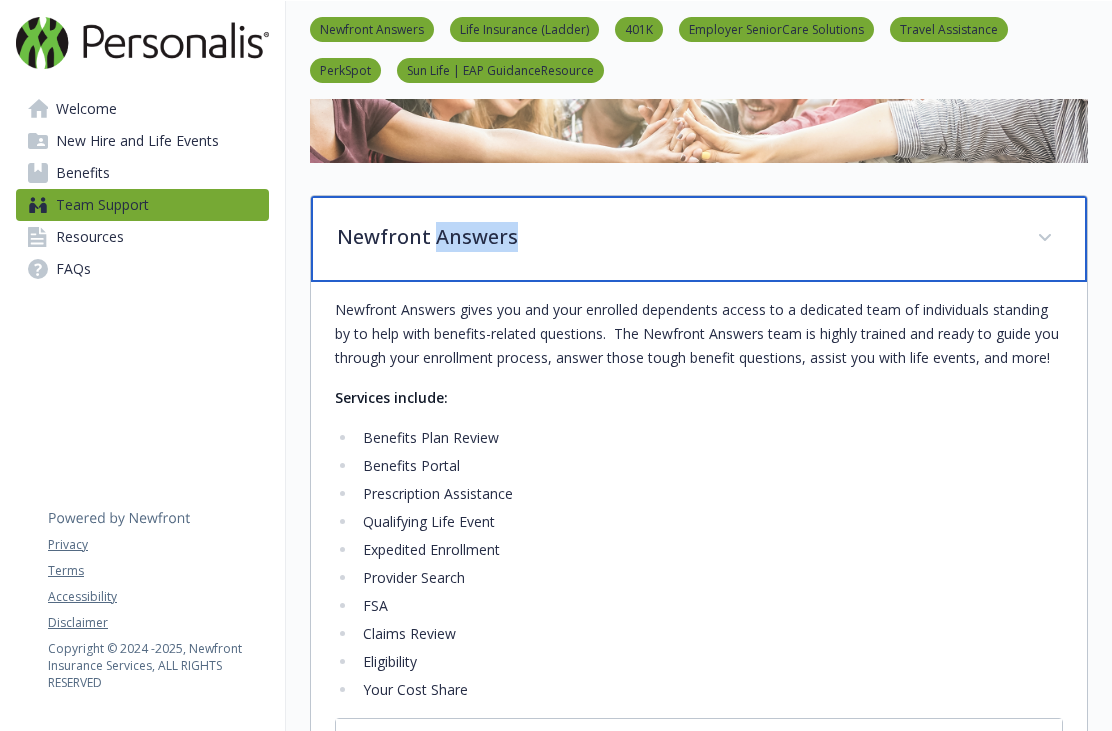 click on "Newfront Answers" at bounding box center (675, 237) 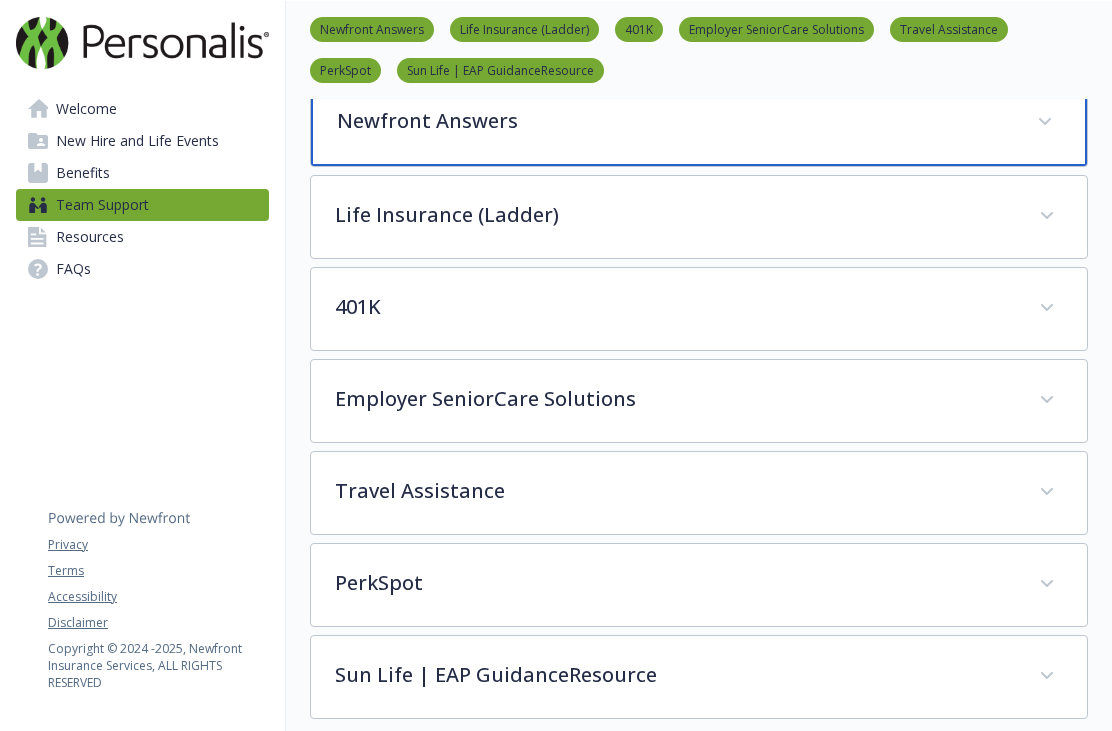 scroll, scrollTop: 362, scrollLeft: 0, axis: vertical 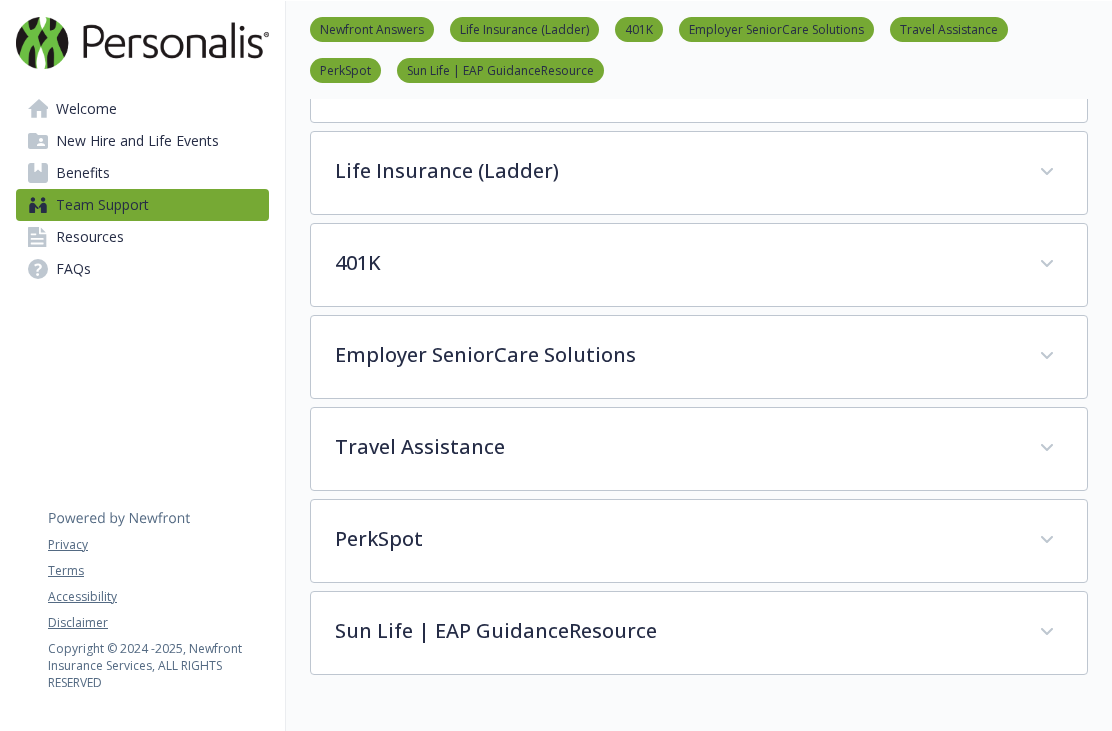 click on "Resources" at bounding box center [142, 237] 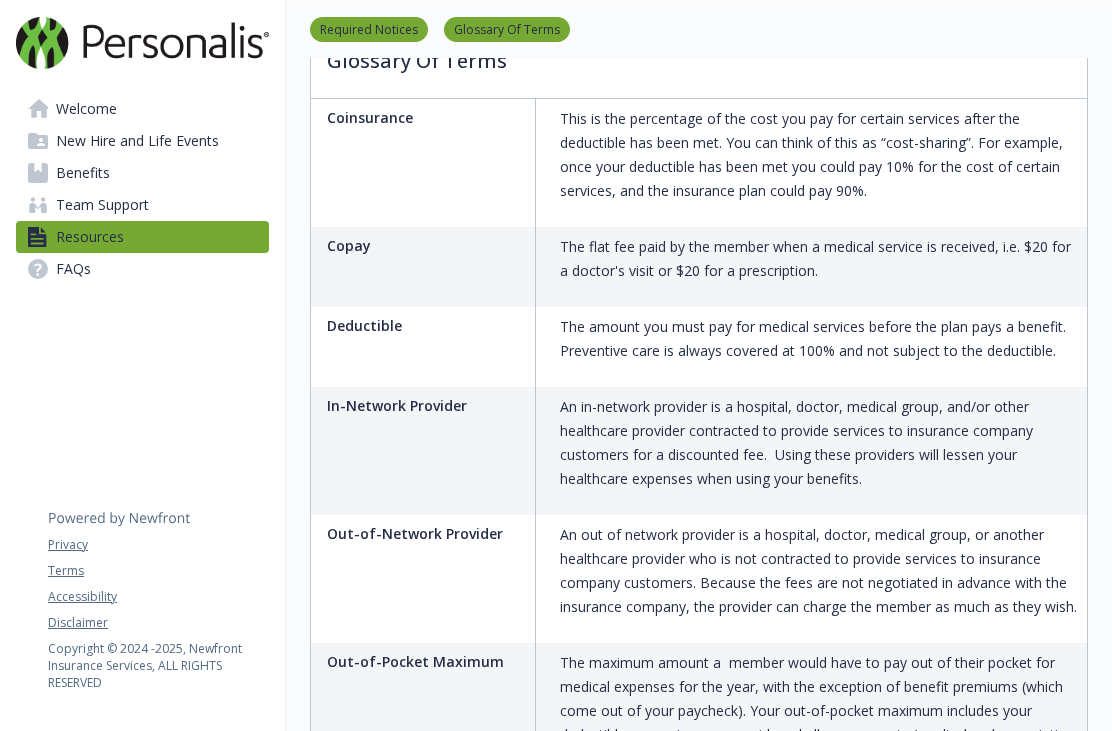 scroll, scrollTop: 1322, scrollLeft: 0, axis: vertical 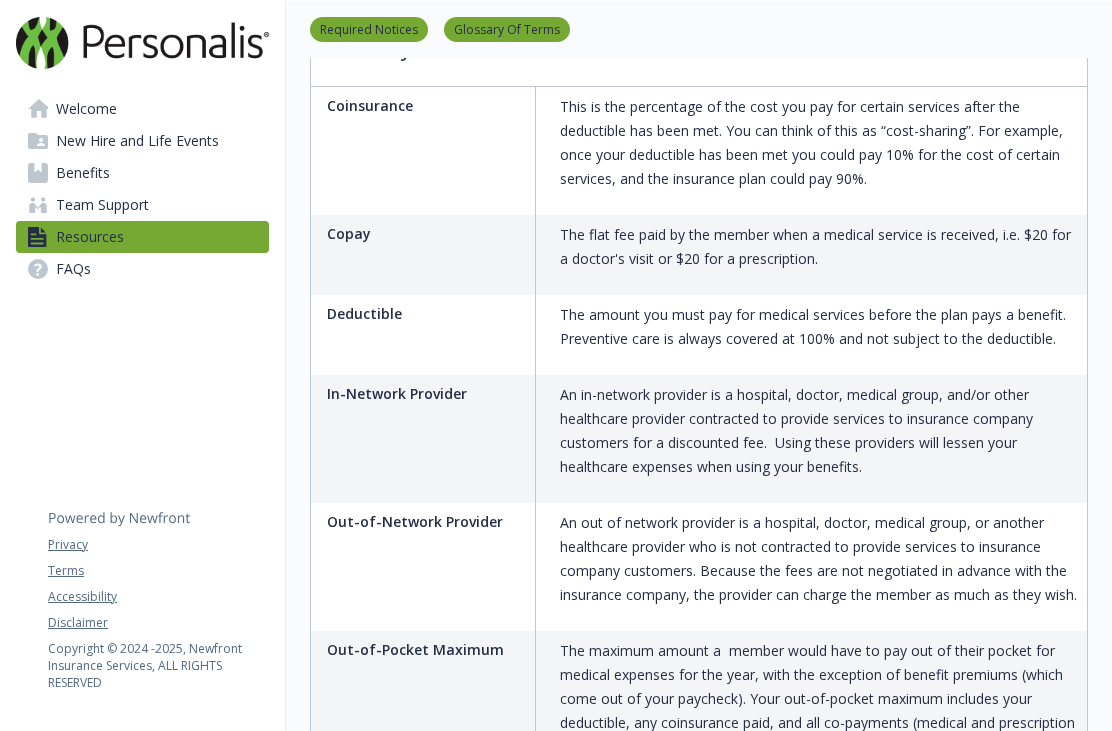 click on "FAQs" at bounding box center [142, 269] 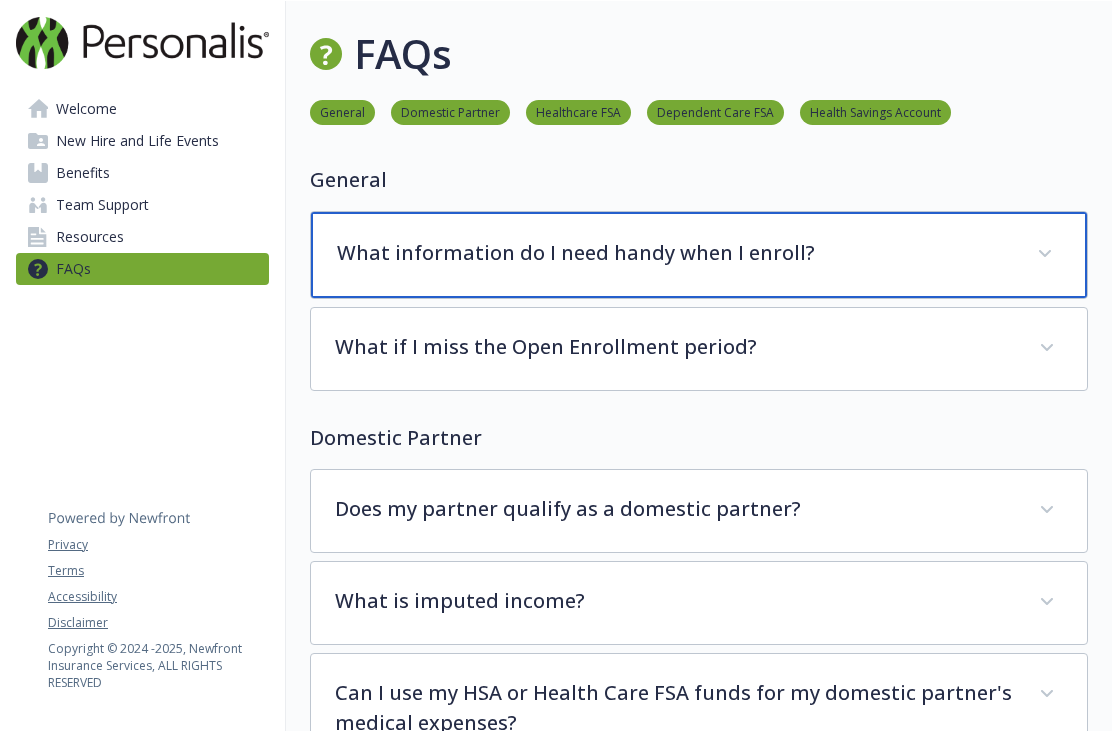 click on "What information do I need handy when I enroll?" at bounding box center (675, 253) 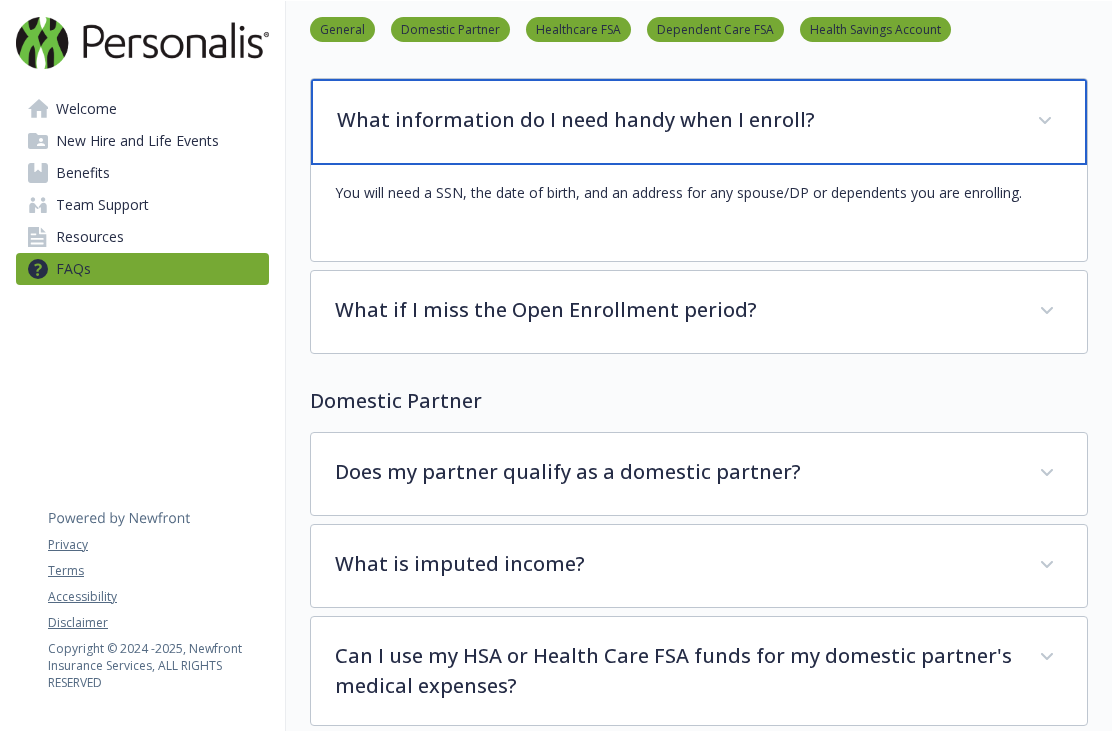 scroll, scrollTop: 184, scrollLeft: 0, axis: vertical 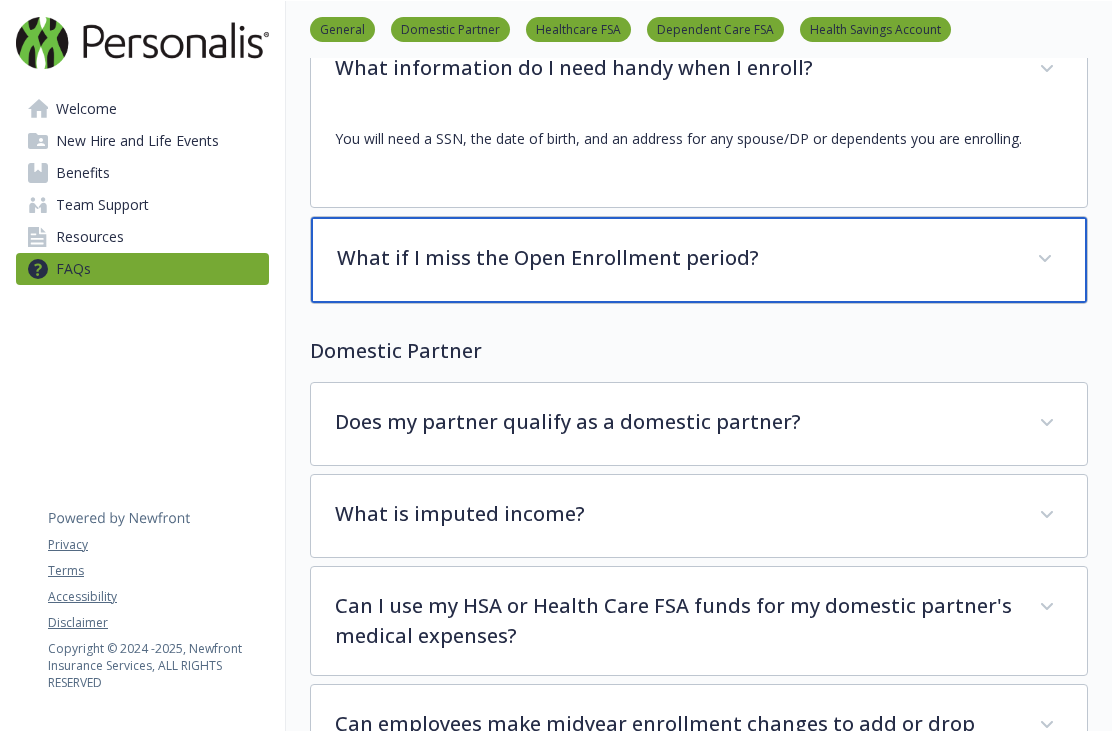 click on "What if I miss the Open Enrollment period?" at bounding box center (675, 258) 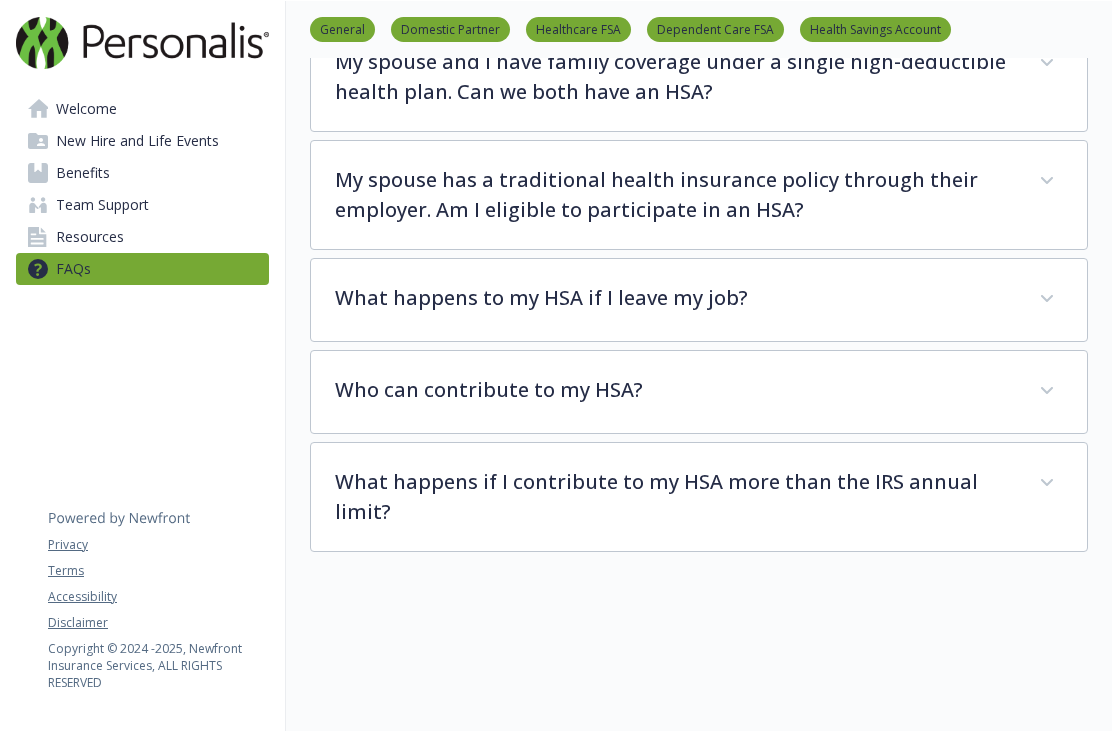 scroll, scrollTop: 4043, scrollLeft: 0, axis: vertical 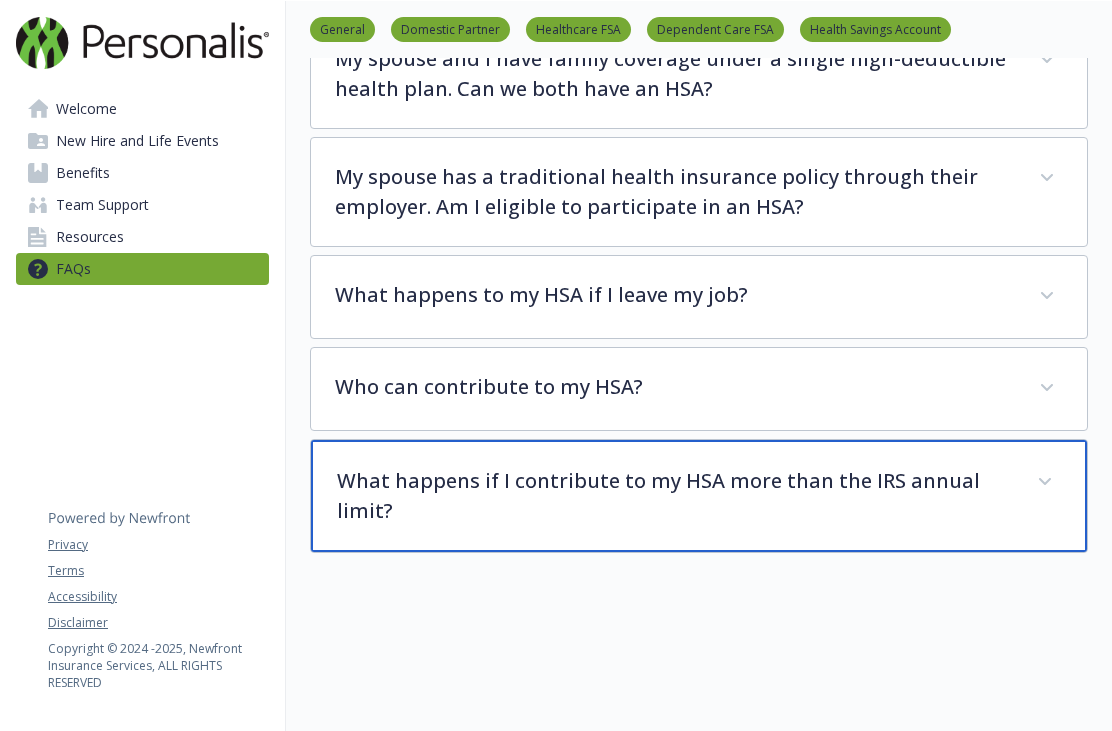 click on "What happens if I contribute to my HSA more than the IRS annual limit?" at bounding box center [699, 496] 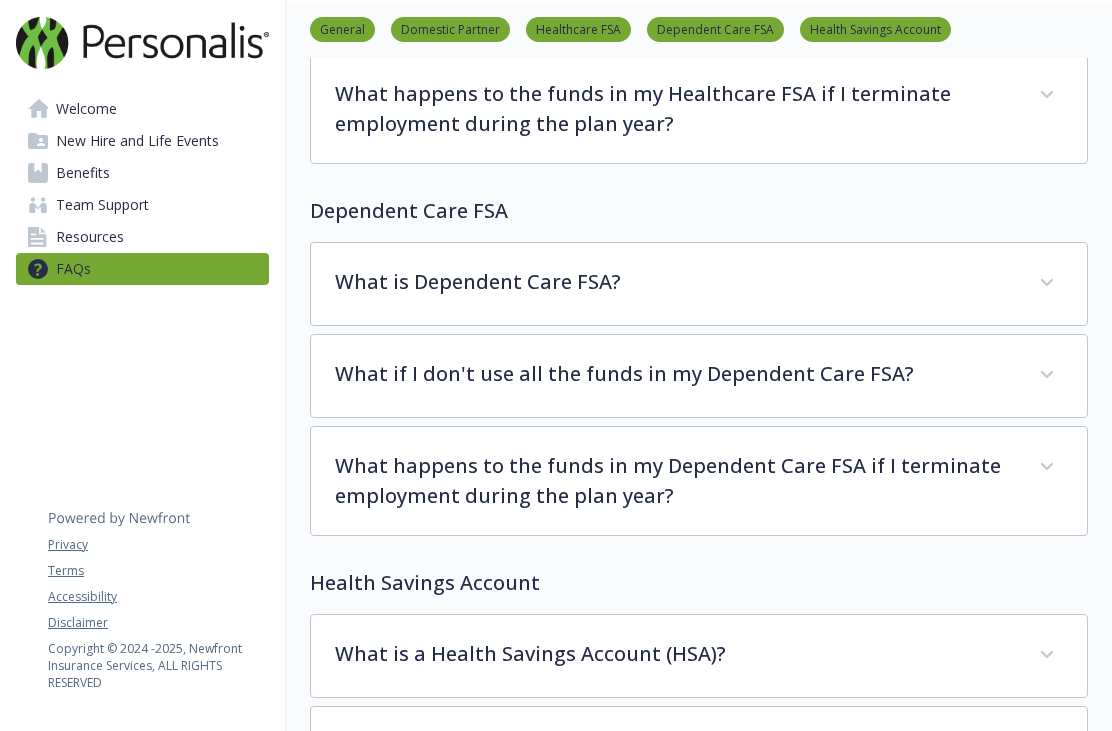 scroll, scrollTop: 1652, scrollLeft: 0, axis: vertical 